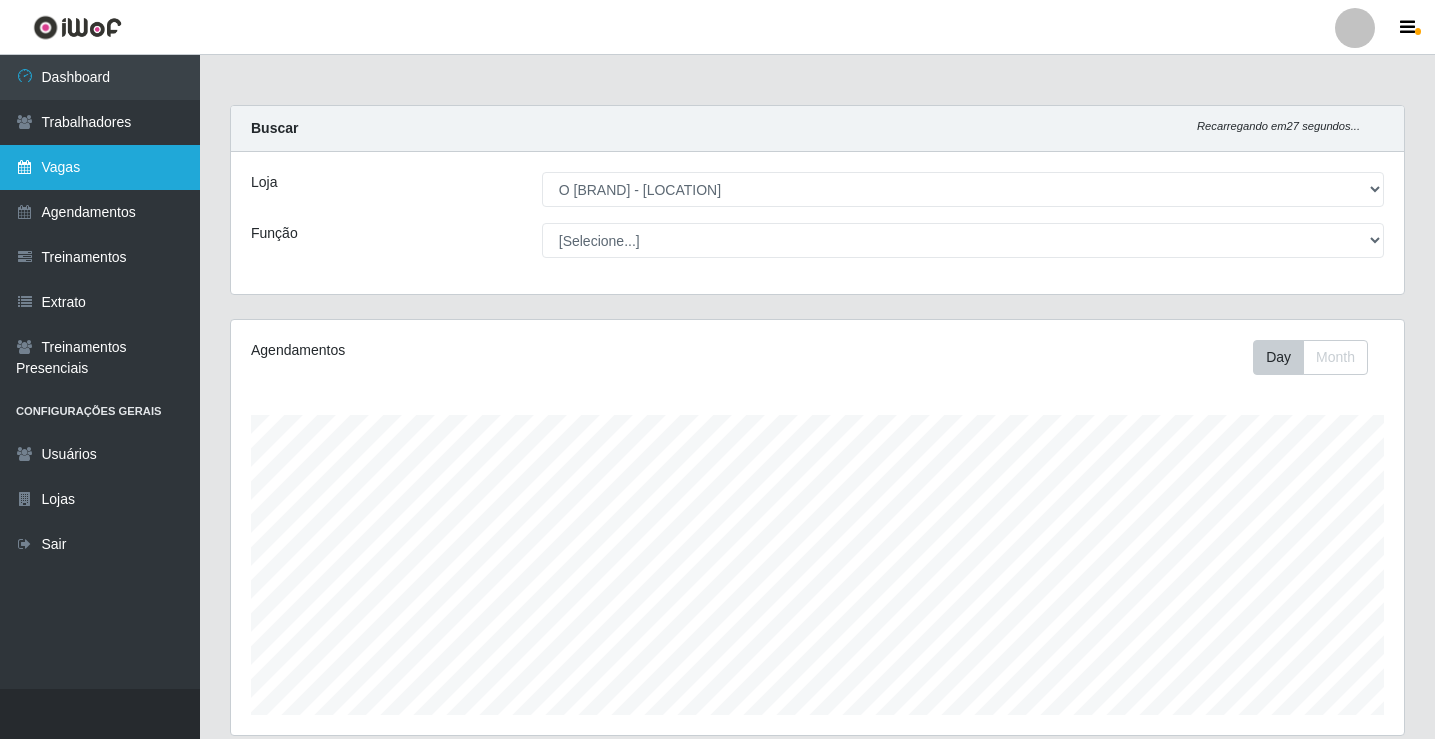 scroll, scrollTop: 411, scrollLeft: 0, axis: vertical 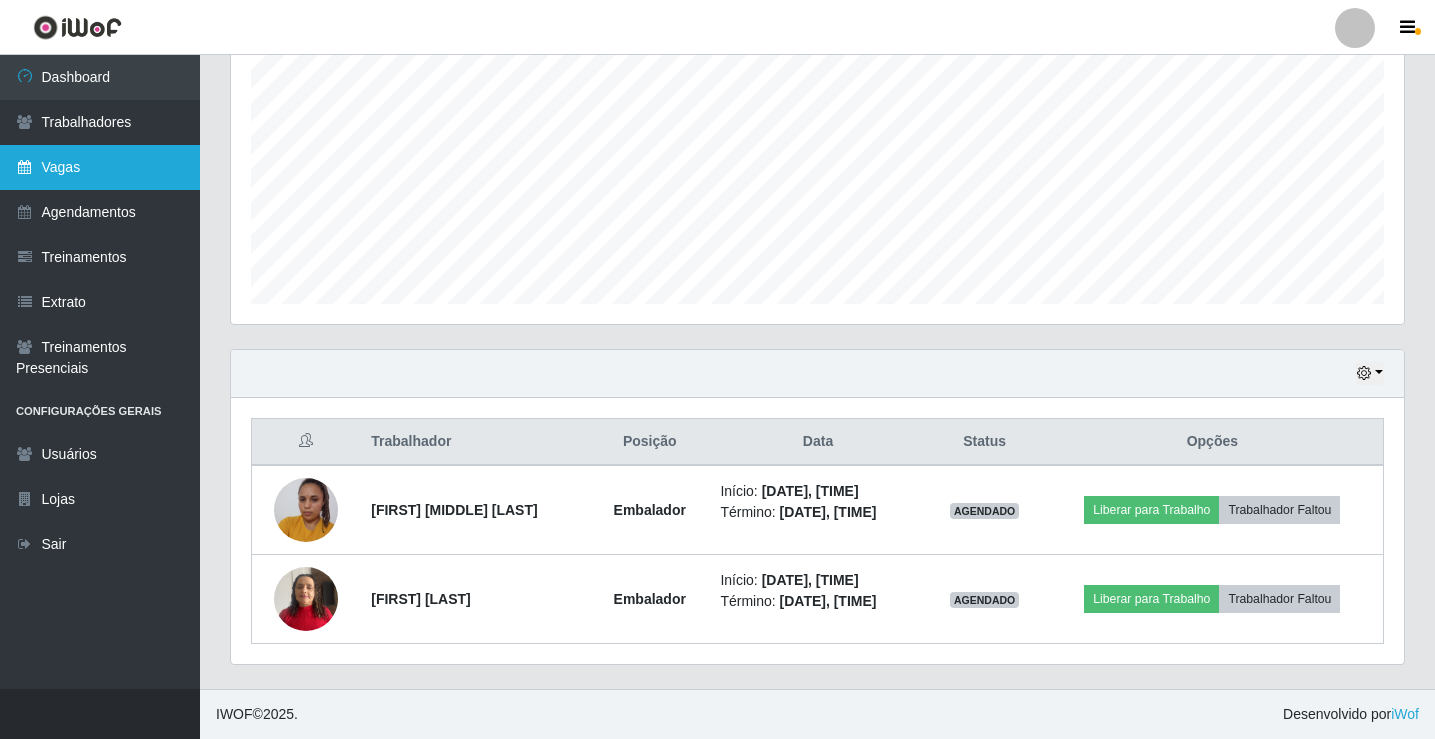 click on "Vagas" at bounding box center (100, 167) 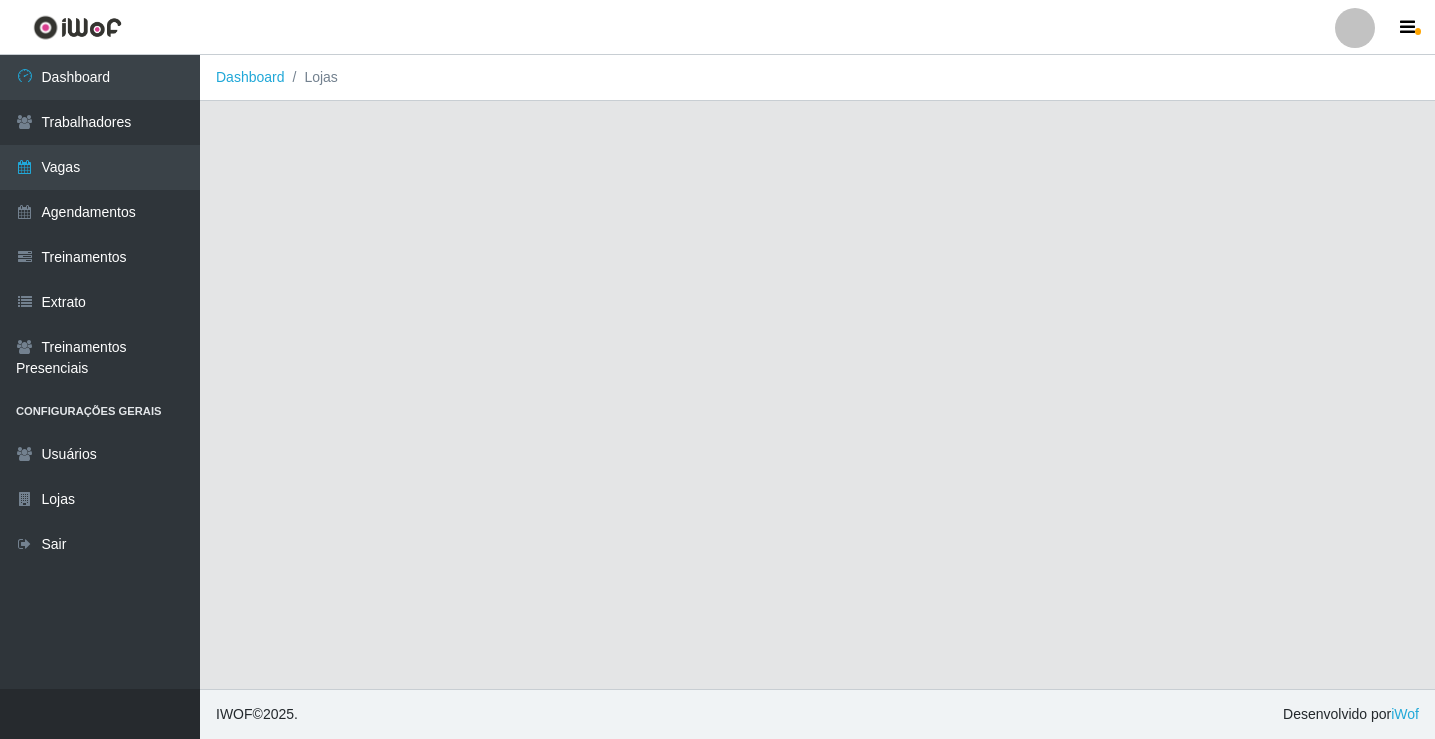 scroll, scrollTop: 0, scrollLeft: 0, axis: both 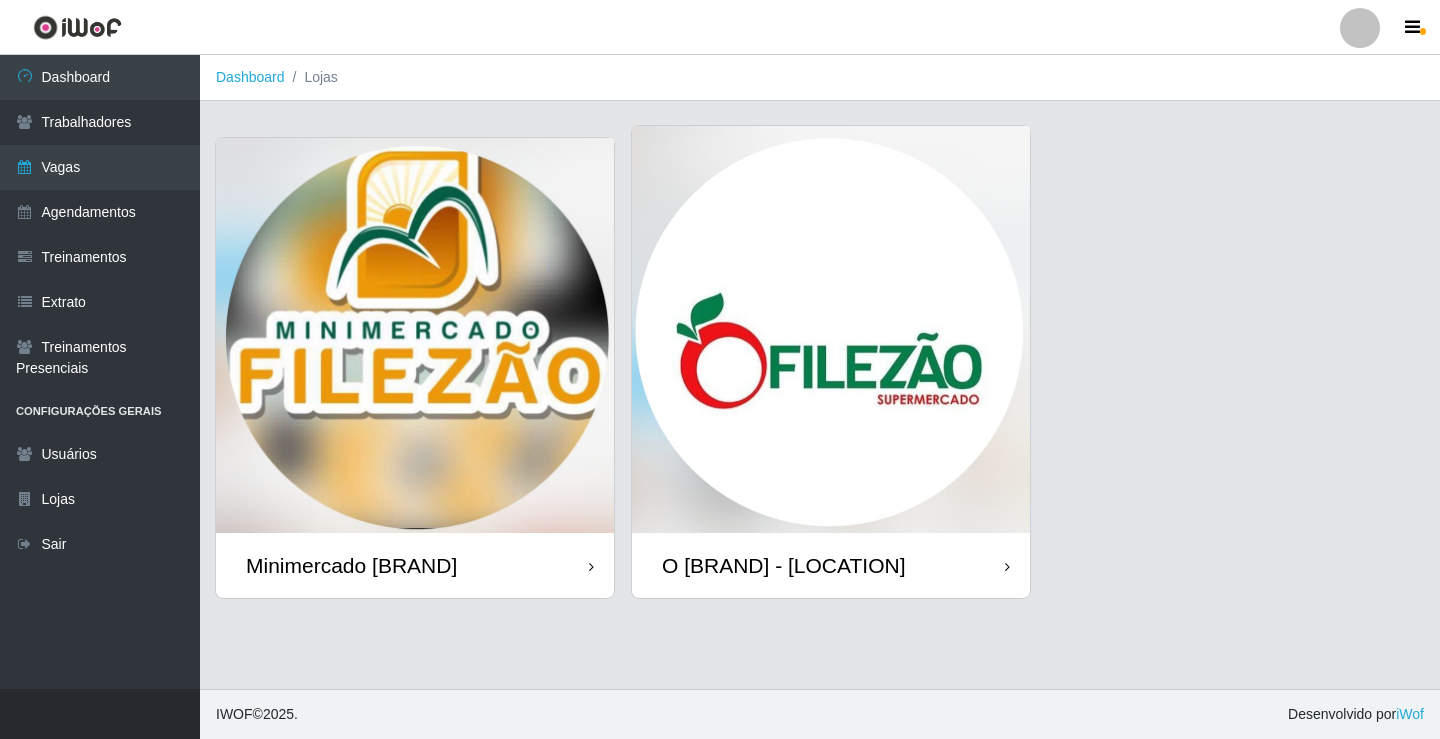 click at bounding box center (831, 329) 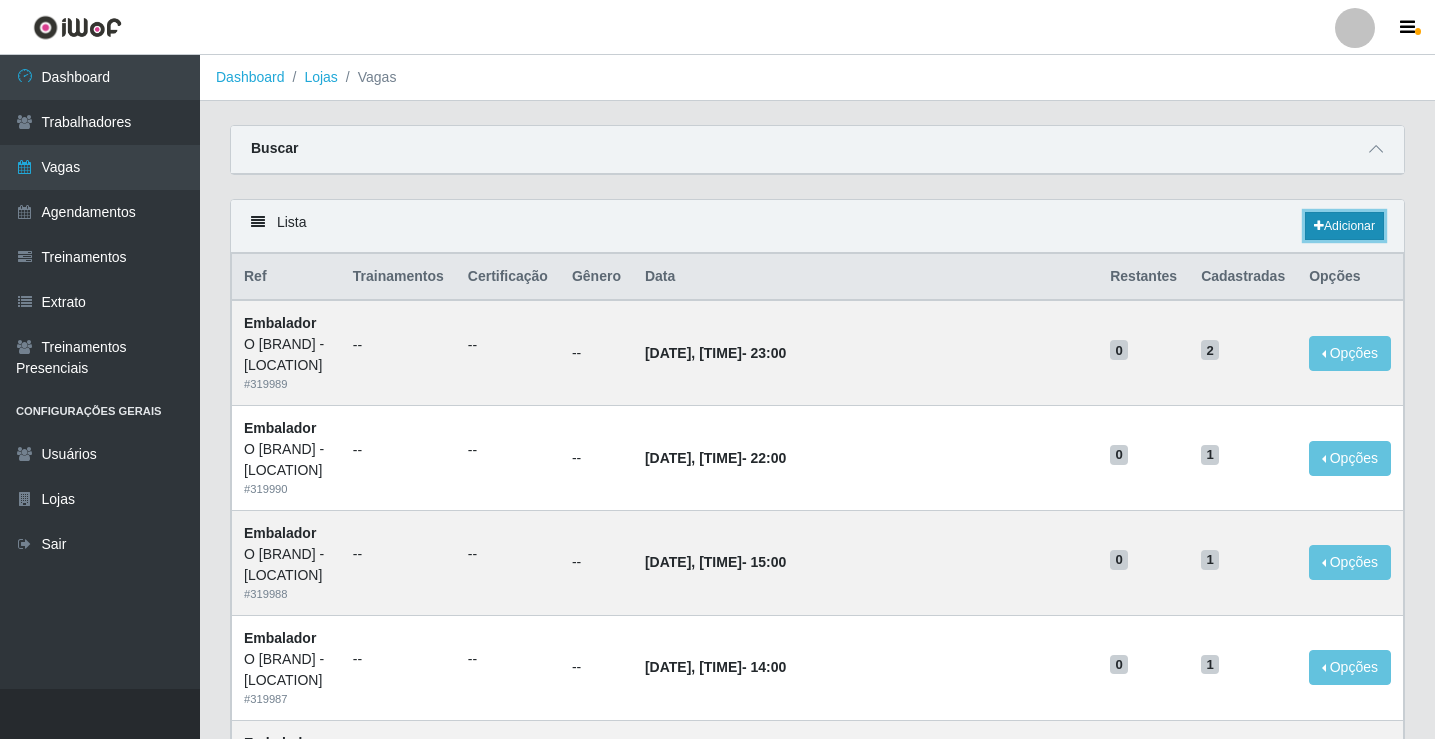 click on "Adicionar" at bounding box center (1344, 226) 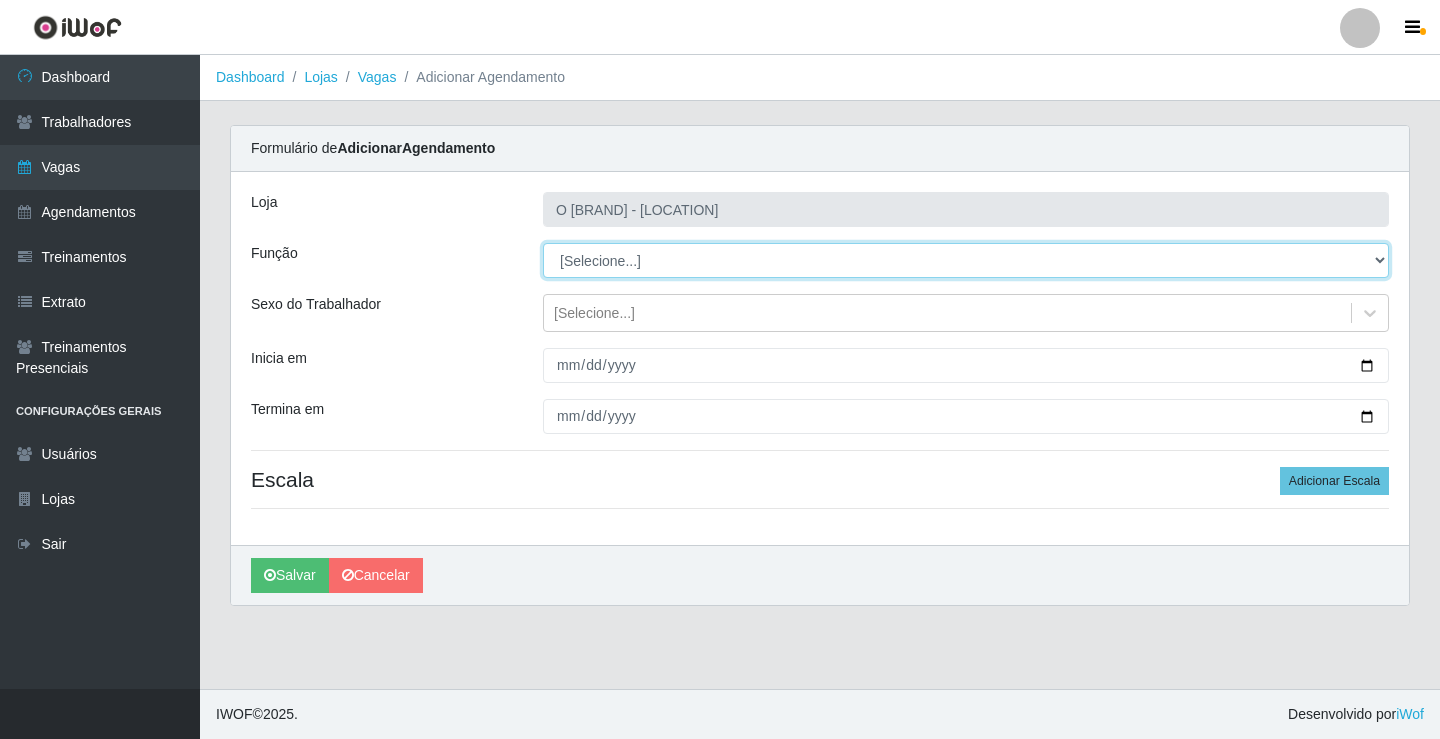 click on "[Selecione...] Auxiliar de Estacionamento Auxiliar de Estacionamento + Auxiliar de Estacionamento ++ Balconista Balconista + Balconista ++ Embalador Embalador + Embalador ++ Operador de Caixa Operador de Caixa + Operador de Caixa ++ Repositor Repositor + Repositor ++" at bounding box center (966, 260) 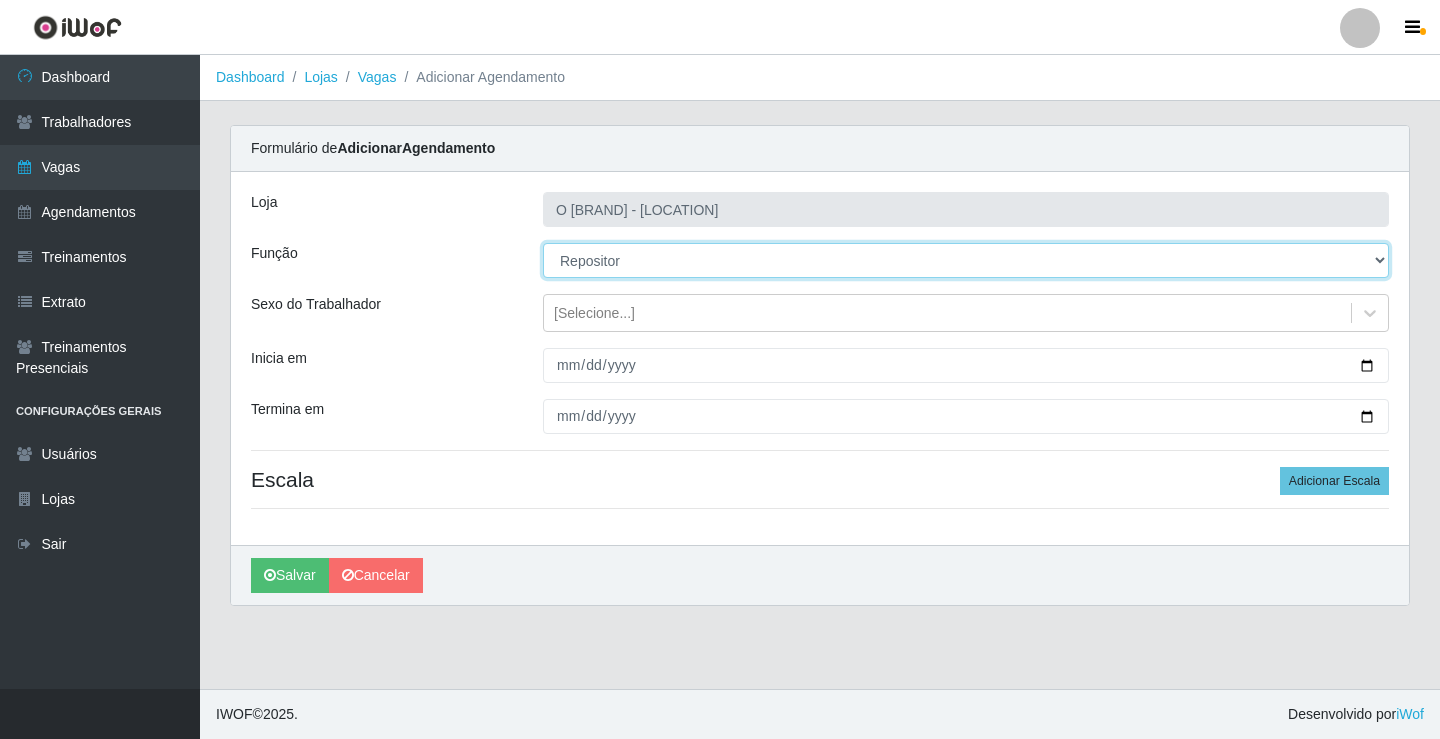 click on "[Selecione...] Auxiliar de Estacionamento Auxiliar de Estacionamento + Auxiliar de Estacionamento ++ Balconista Balconista + Balconista ++ Embalador Embalador + Embalador ++ Operador de Caixa Operador de Caixa + Operador de Caixa ++ Repositor Repositor + Repositor ++" at bounding box center [966, 260] 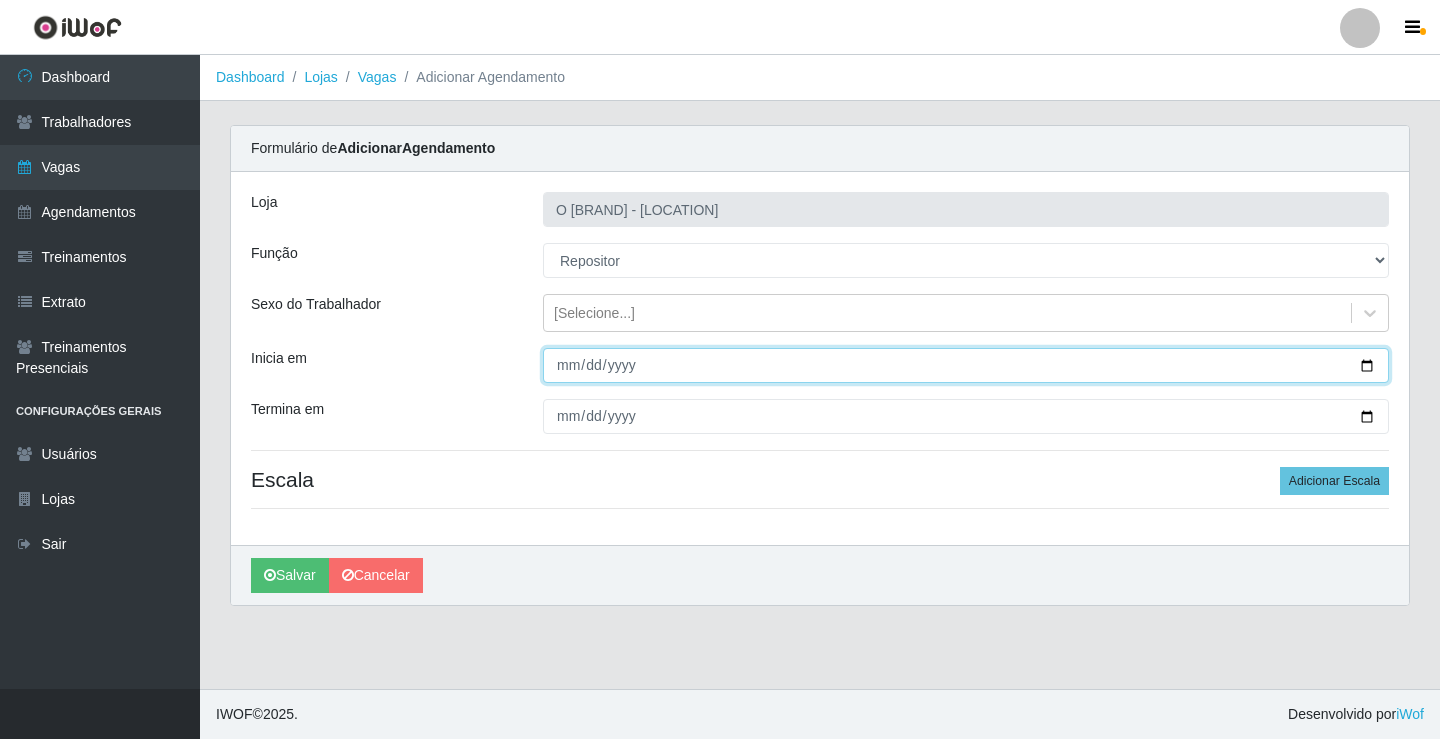 click on "Inicia em" at bounding box center [966, 365] 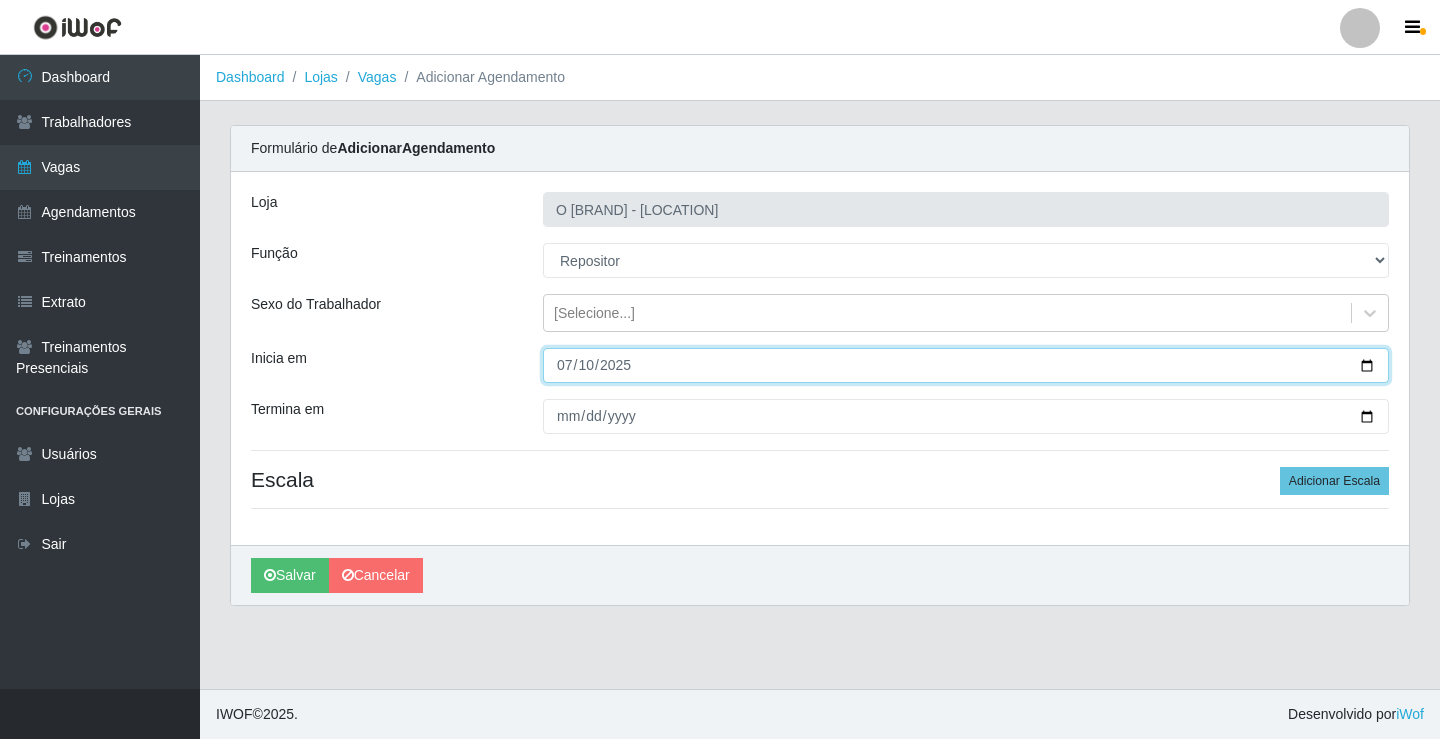 type on "2025-07-10" 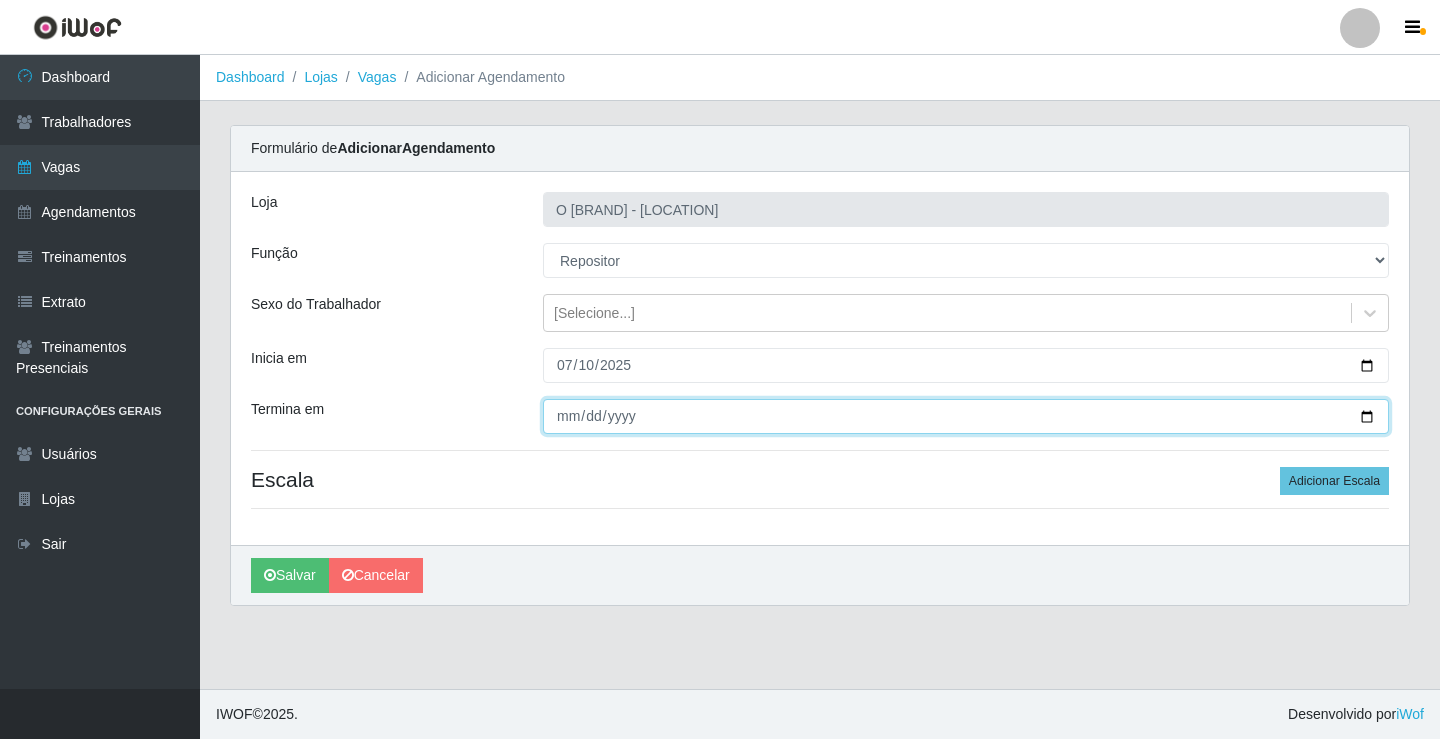 click on "Termina em" at bounding box center (966, 416) 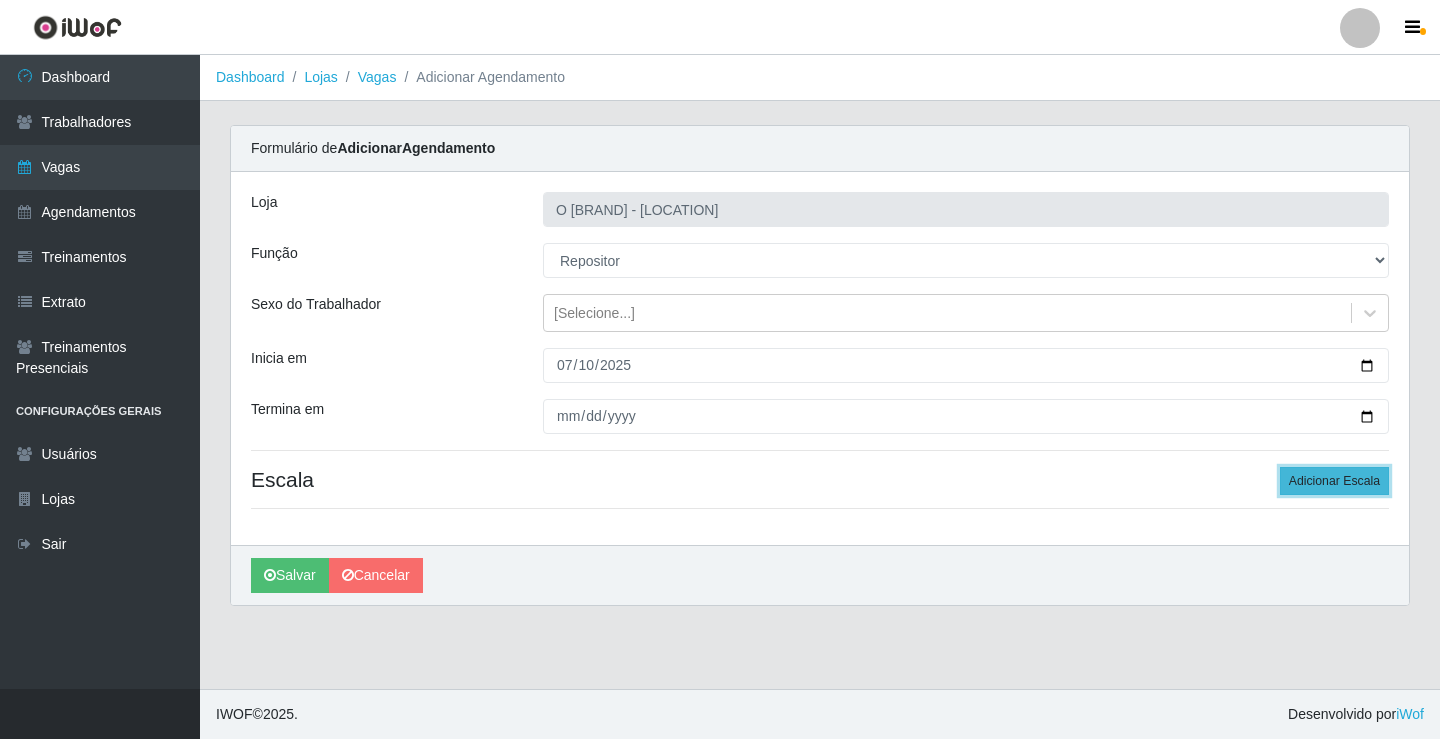 click on "Adicionar Escala" at bounding box center (1334, 481) 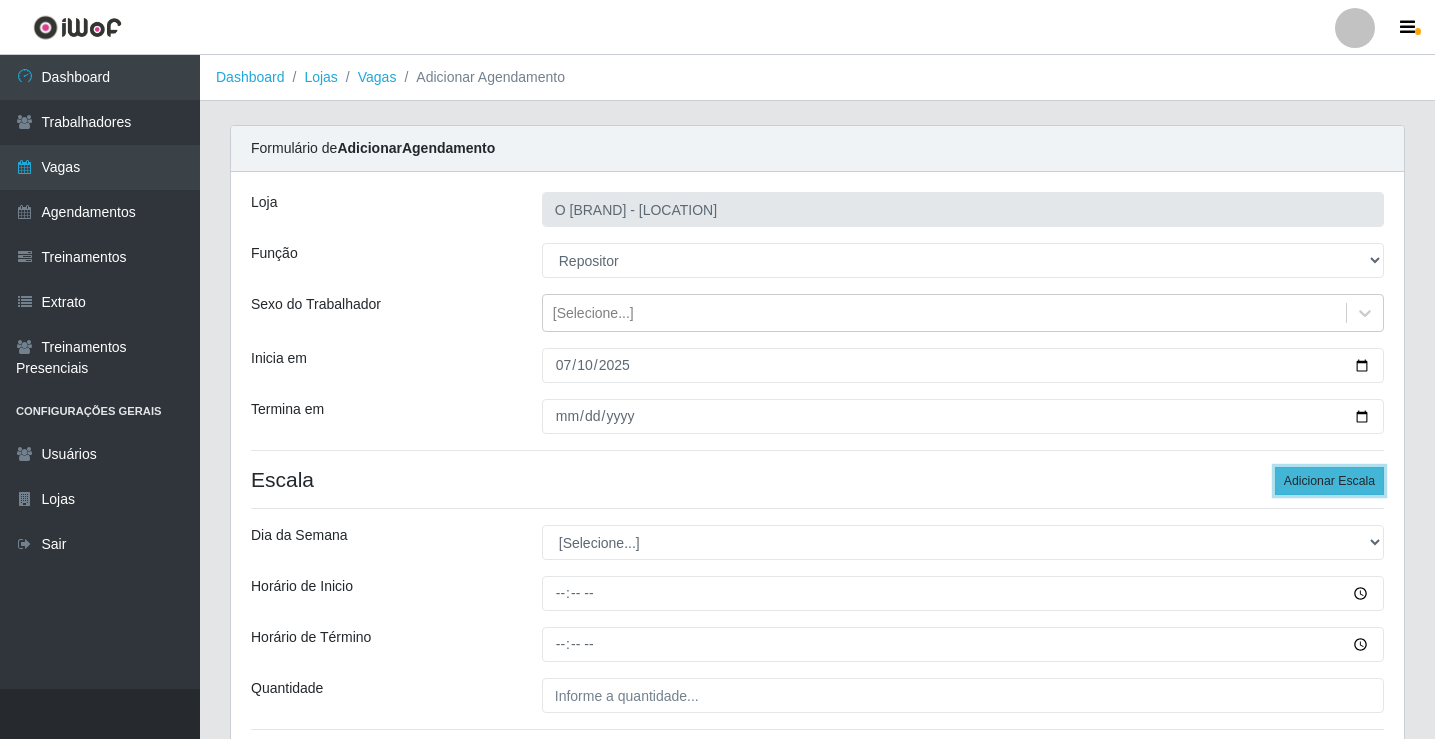 click on "Adicionar Escala" at bounding box center [1329, 481] 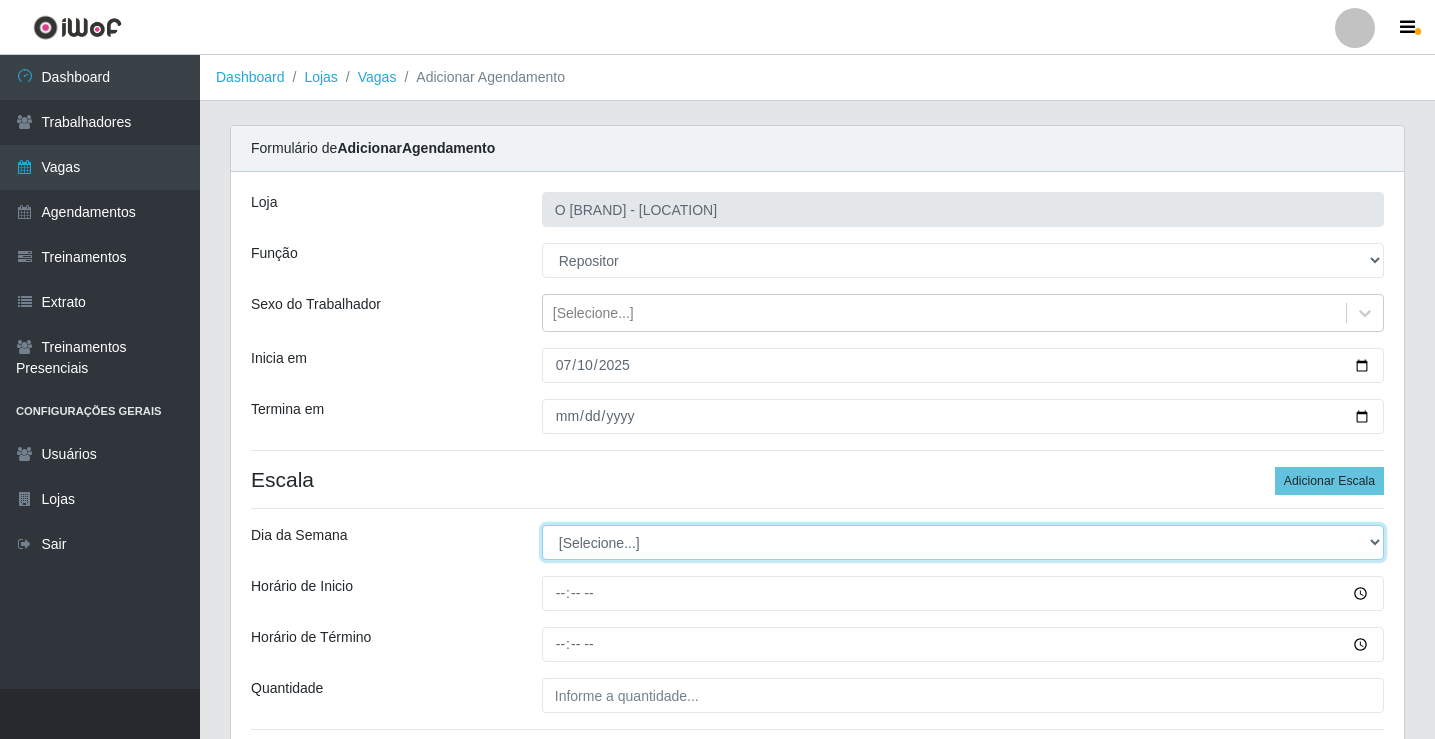 click on "[Selecione...] Segunda Terça Quarta Quinta Sexta Sábado Domingo" at bounding box center (963, 542) 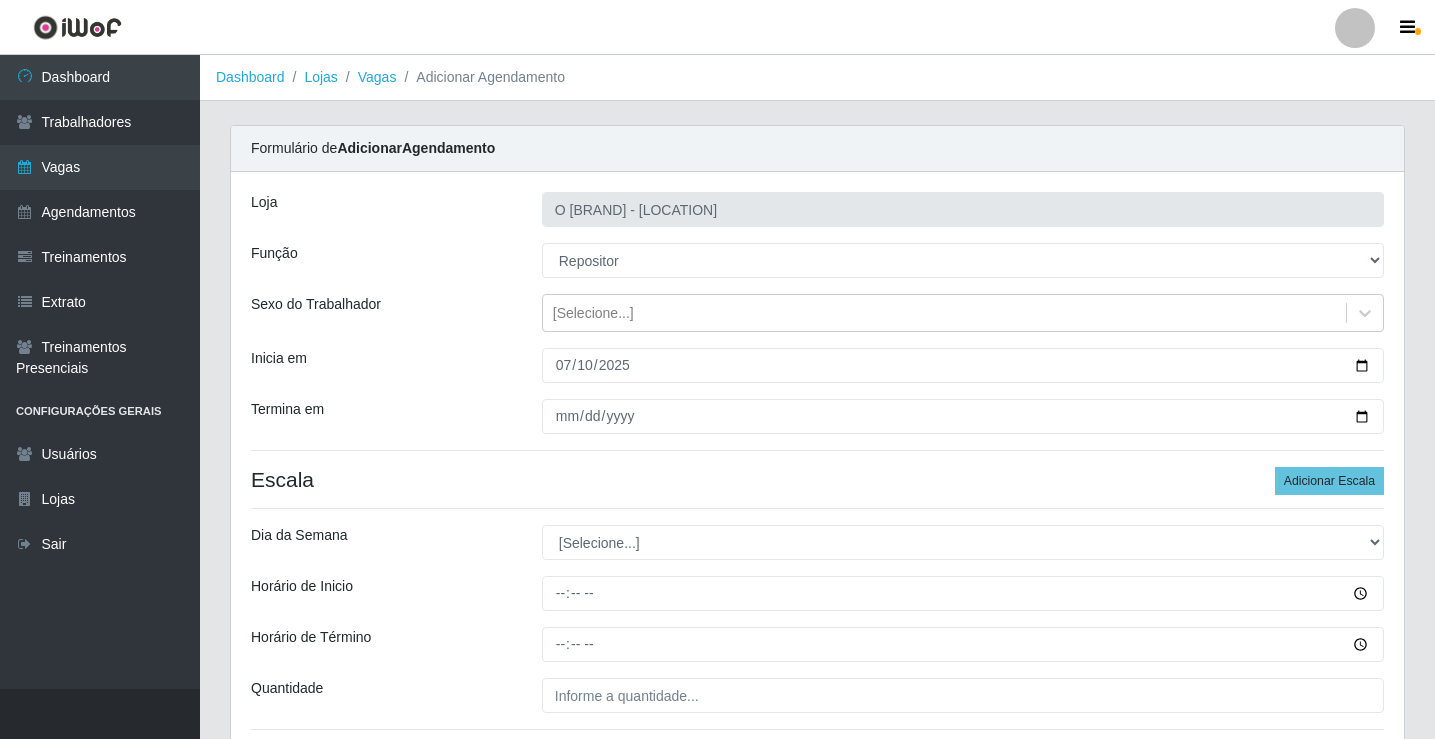 click on "Termina em" at bounding box center [381, 209] 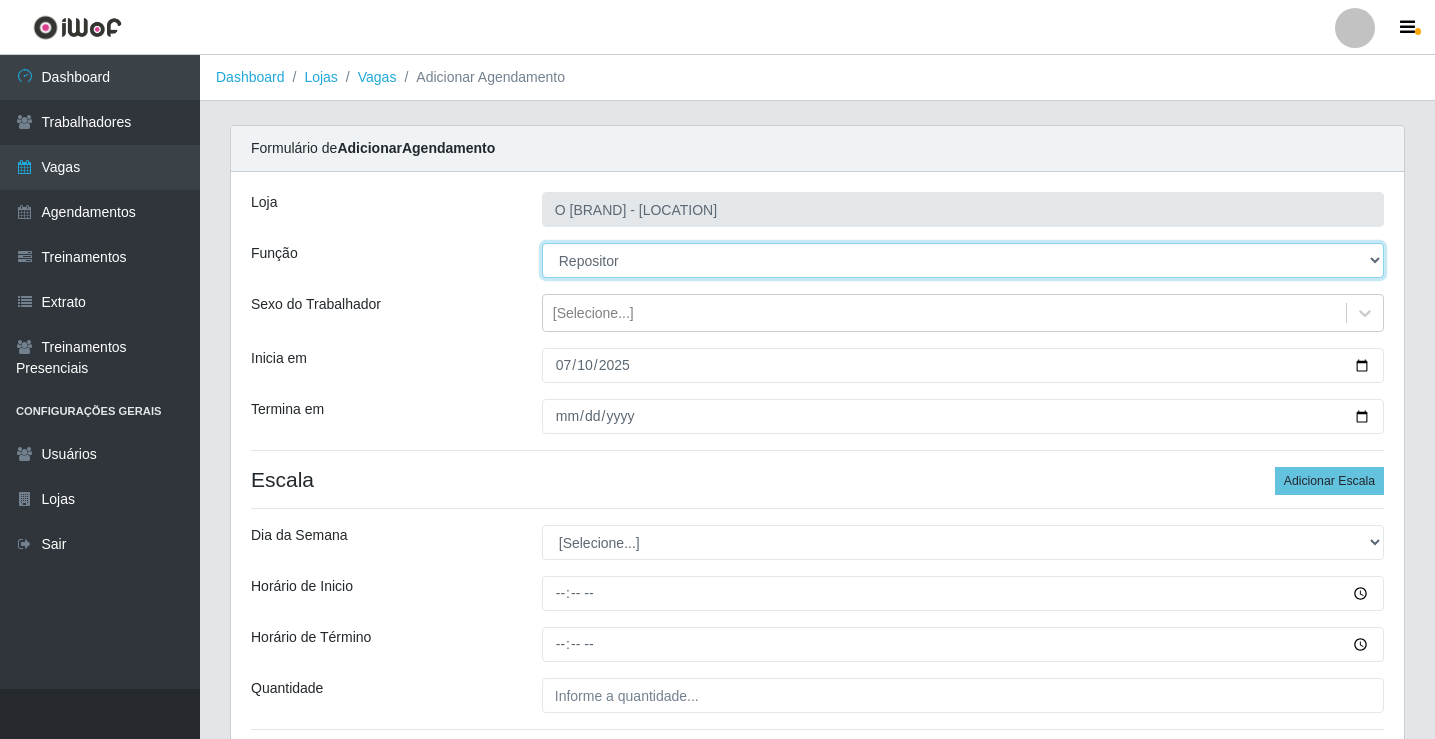 click on "[Selecione...] Auxiliar de Estacionamento Auxiliar de Estacionamento + Auxiliar de Estacionamento ++ Balconista Balconista + Balconista ++ Embalador Embalador + Embalador ++ Operador de Caixa Operador de Caixa + Operador de Caixa ++ Repositor Repositor + Repositor ++" at bounding box center (963, 260) 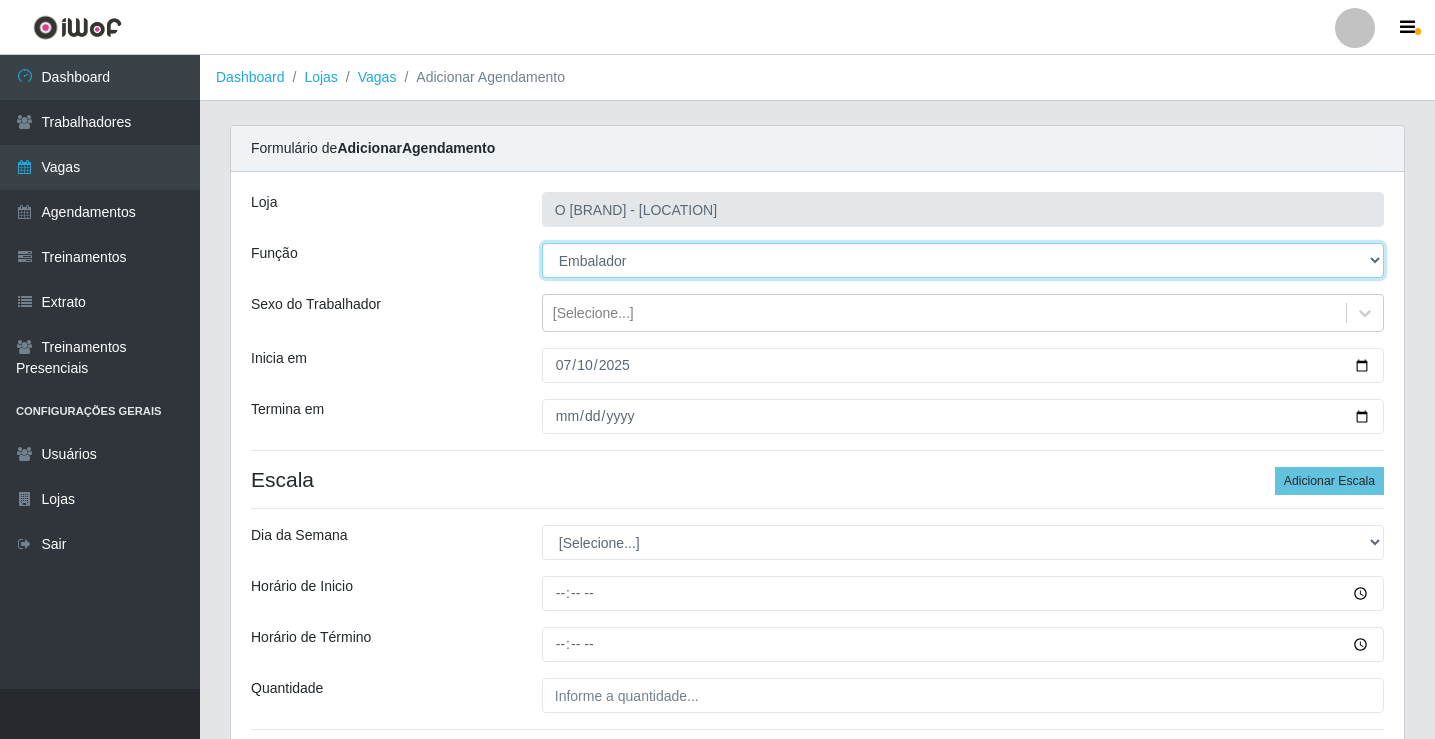 click on "[Selecione...] Auxiliar de Estacionamento Auxiliar de Estacionamento + Auxiliar de Estacionamento ++ Balconista Balconista + Balconista ++ Embalador Embalador + Embalador ++ Operador de Caixa Operador de Caixa + Operador de Caixa ++ Repositor Repositor + Repositor ++" at bounding box center [963, 260] 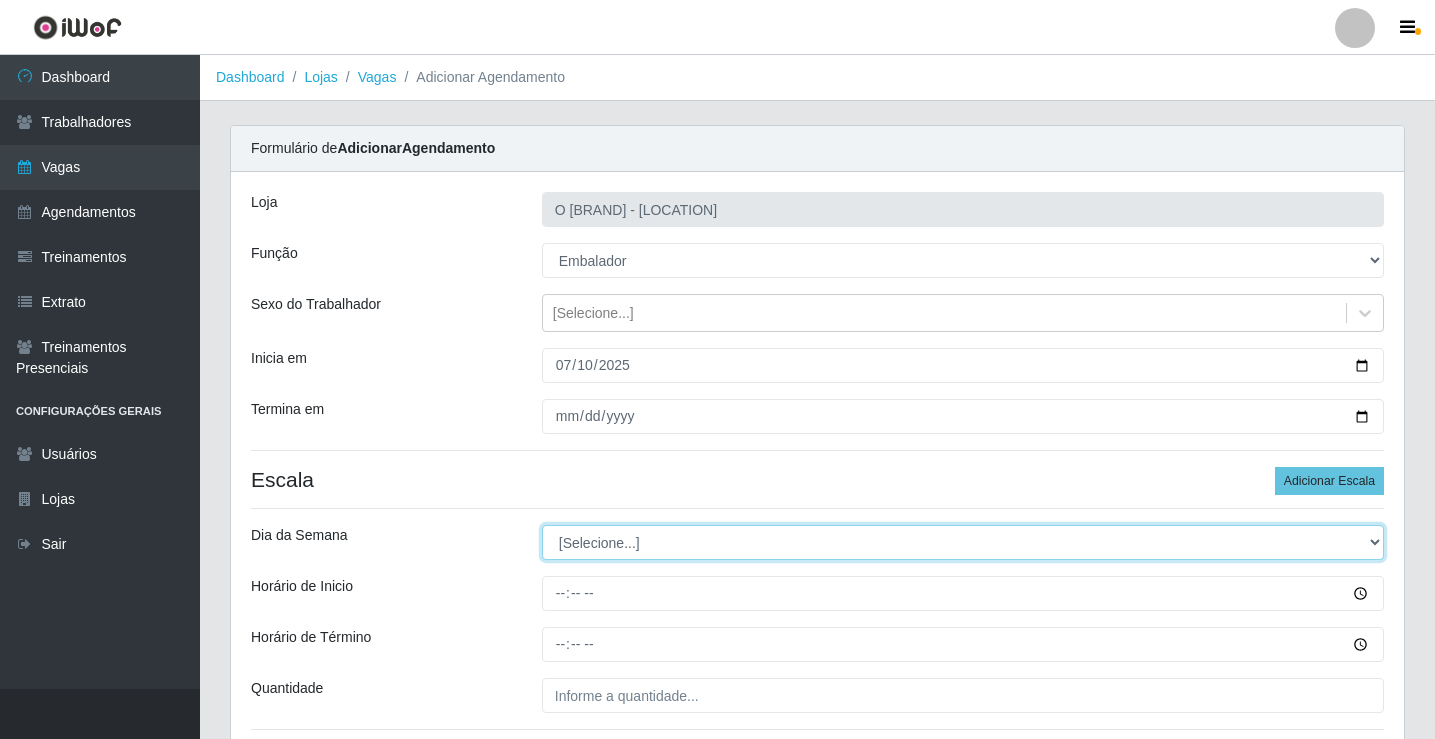 click on "[Selecione...] Segunda Terça Quarta Quinta Sexta Sábado Domingo" at bounding box center [963, 542] 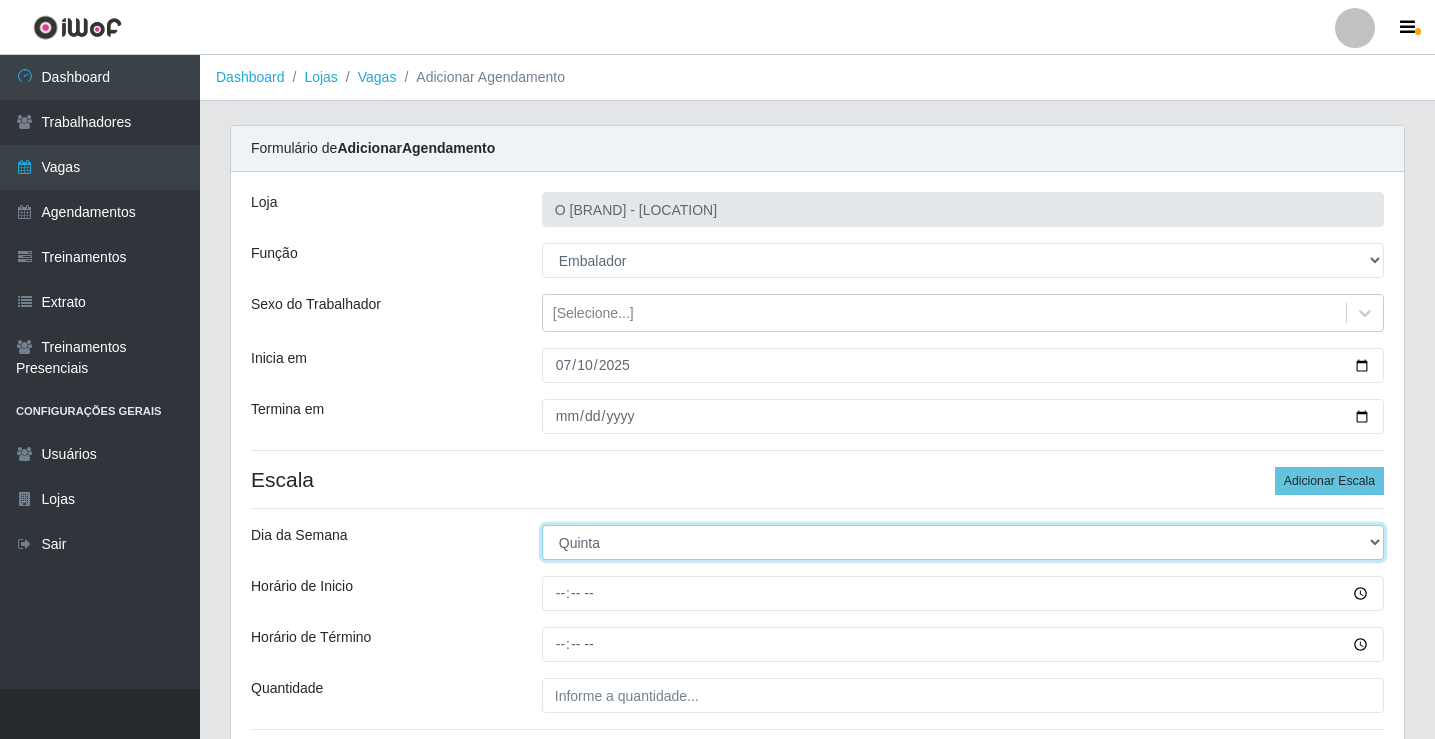 click on "[Selecione...] Segunda Terça Quarta Quinta Sexta Sábado Domingo" at bounding box center (963, 542) 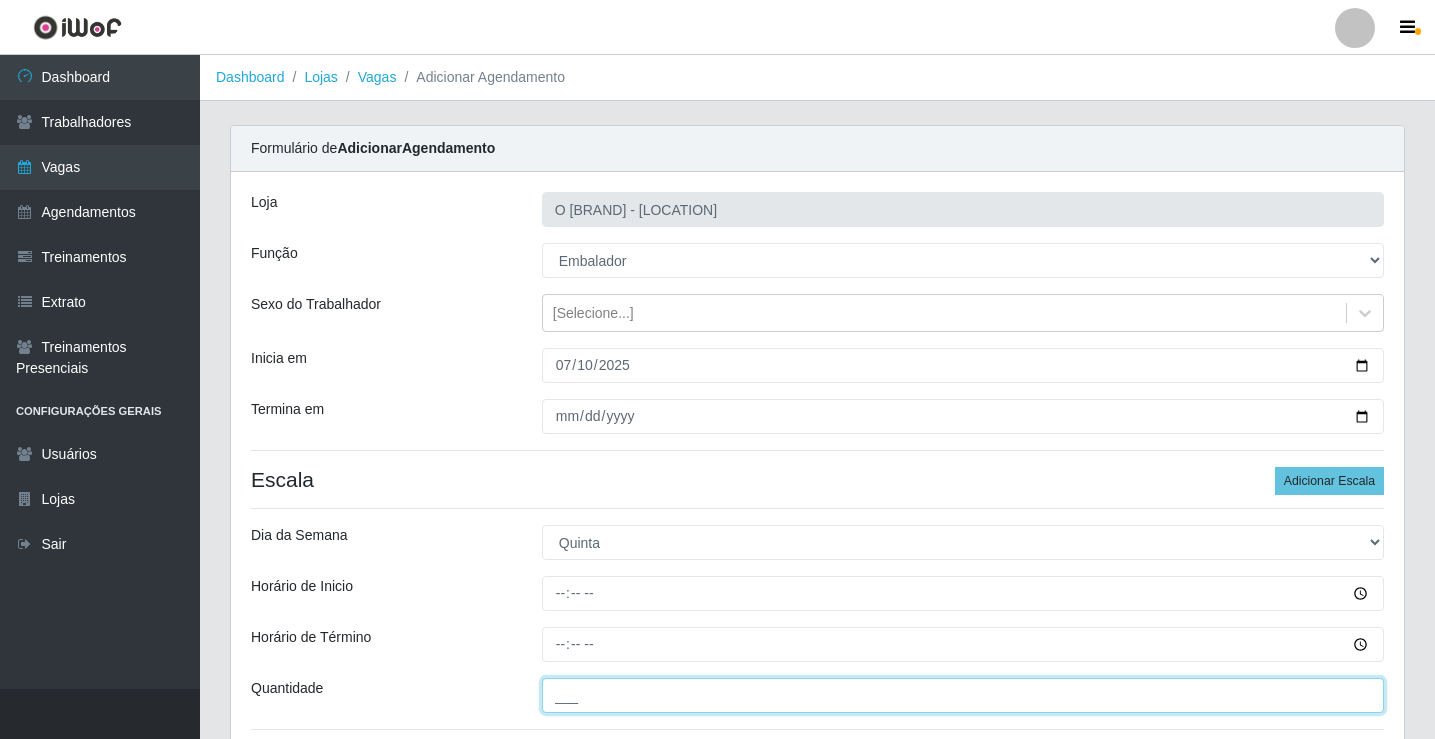 click on "___" at bounding box center [963, 695] 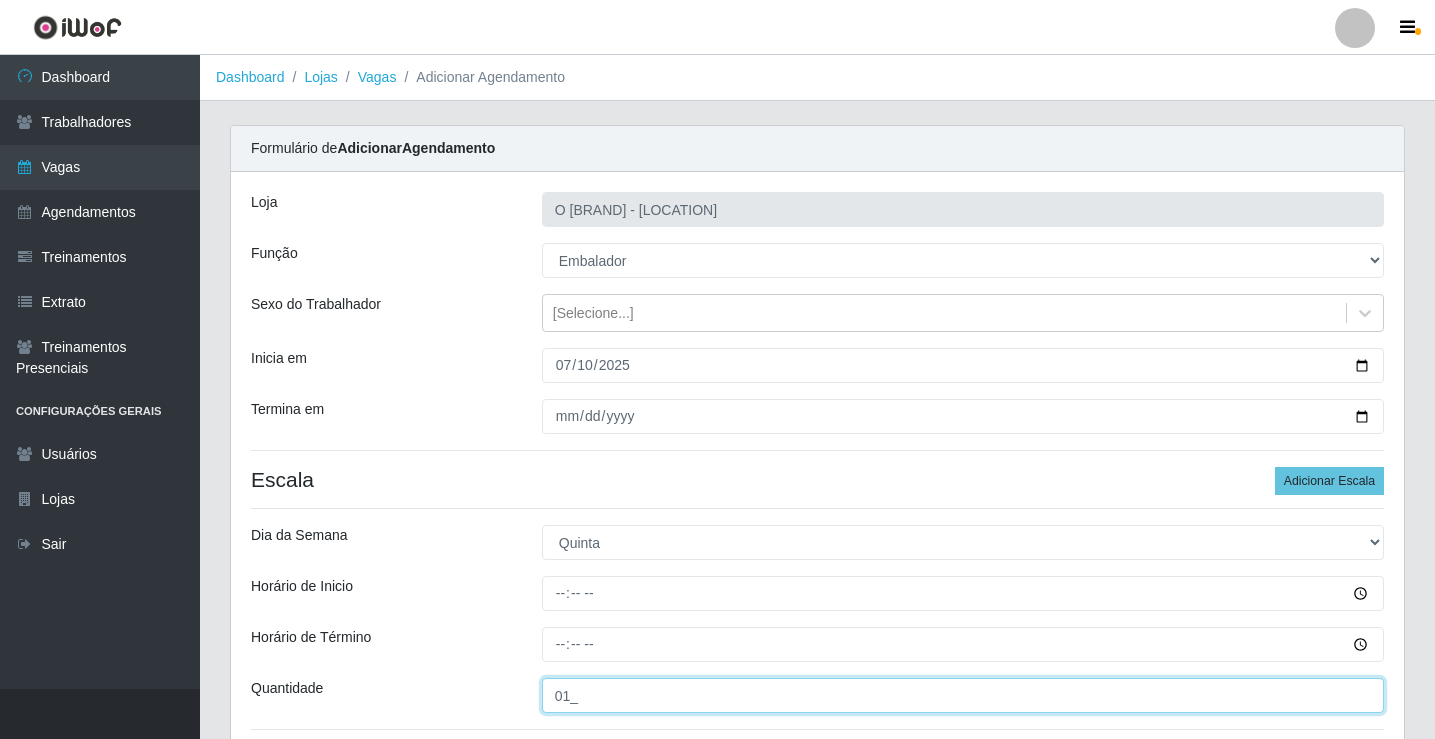 type on "01_" 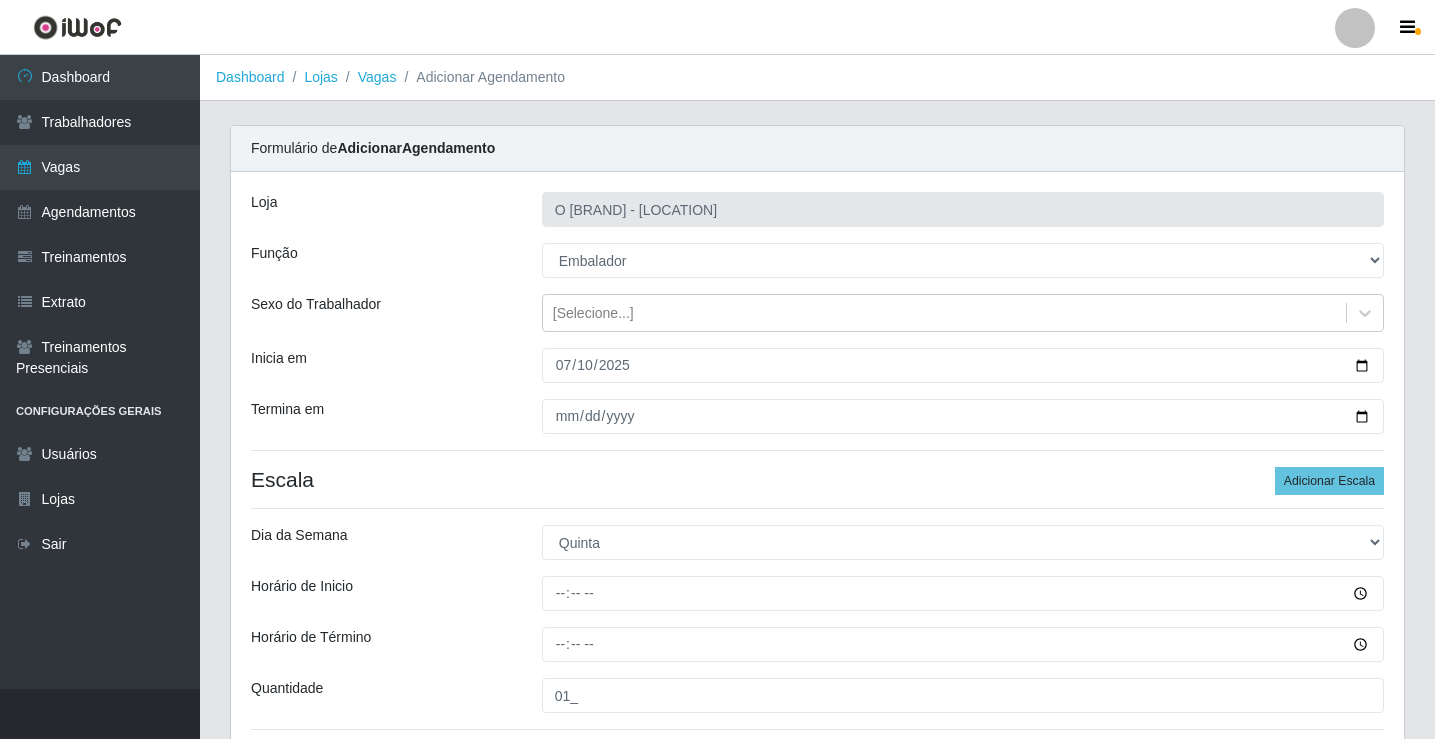 click on "Loja O [BRAND] - [LOCATION] Função [Selecione...] Auxiliar de Estacionamento Auxiliar de Estacionamento + Auxiliar de Estacionamento ++ Balconista Balconista + Balconista ++ Embalador Embalador + Embalador ++ Operador de Caixa Operador de Caixa + Operador de Caixa ++ Repositor Repositor + Repositor ++ Sexo do Trabalhador [Selecione...] Inicia em [DATE] Termina em [DATE] Escala Adicionar Escala Dia da Semana [Selecione...] Segunda Terça Quarta Quinta Sexta Sábado Domingo Horário de Inicio Horário de Término Quantidade 01_ Dia da Semana [Selecione...] Segunda Terça Quarta Quinta Sexta Sábado Domingo Horário de Inicio Horário de Término Quantidade" at bounding box center [817, 579] 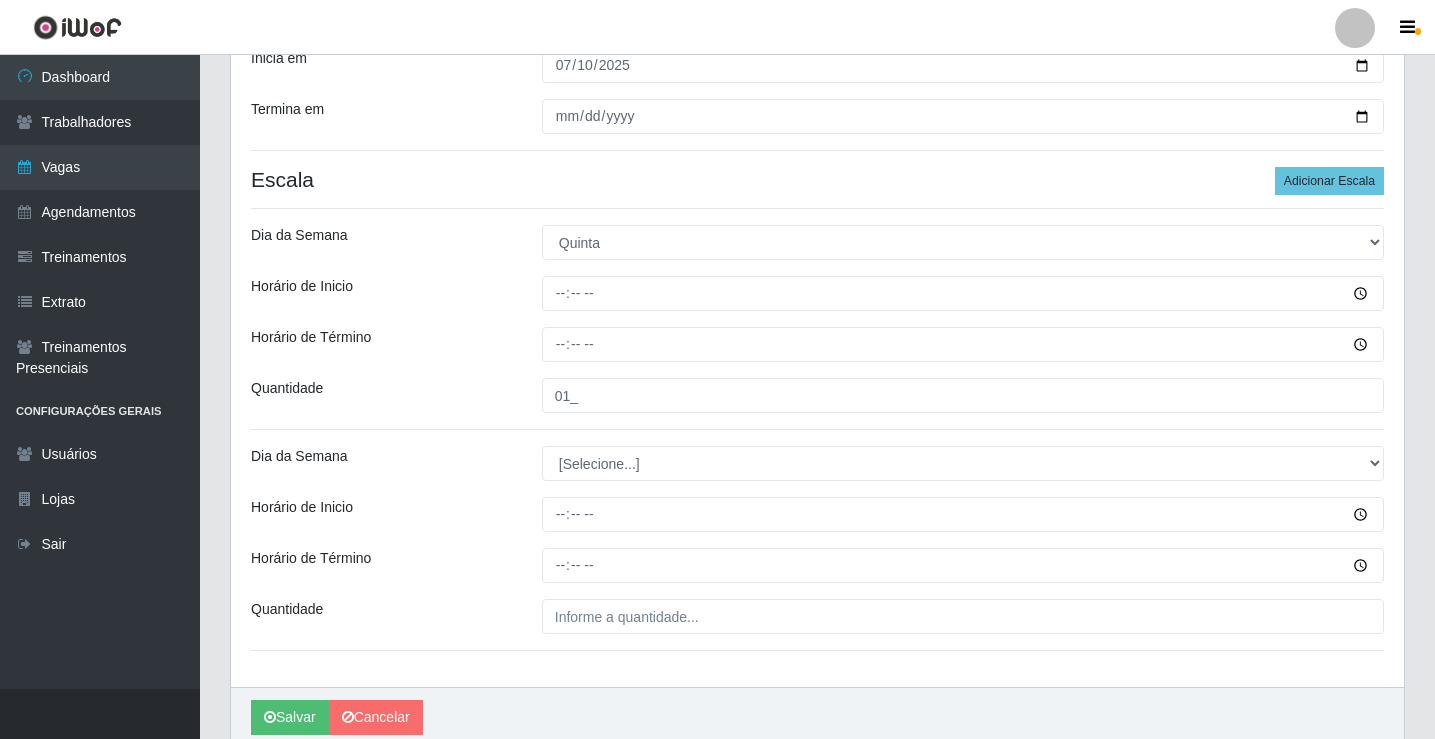 scroll, scrollTop: 383, scrollLeft: 0, axis: vertical 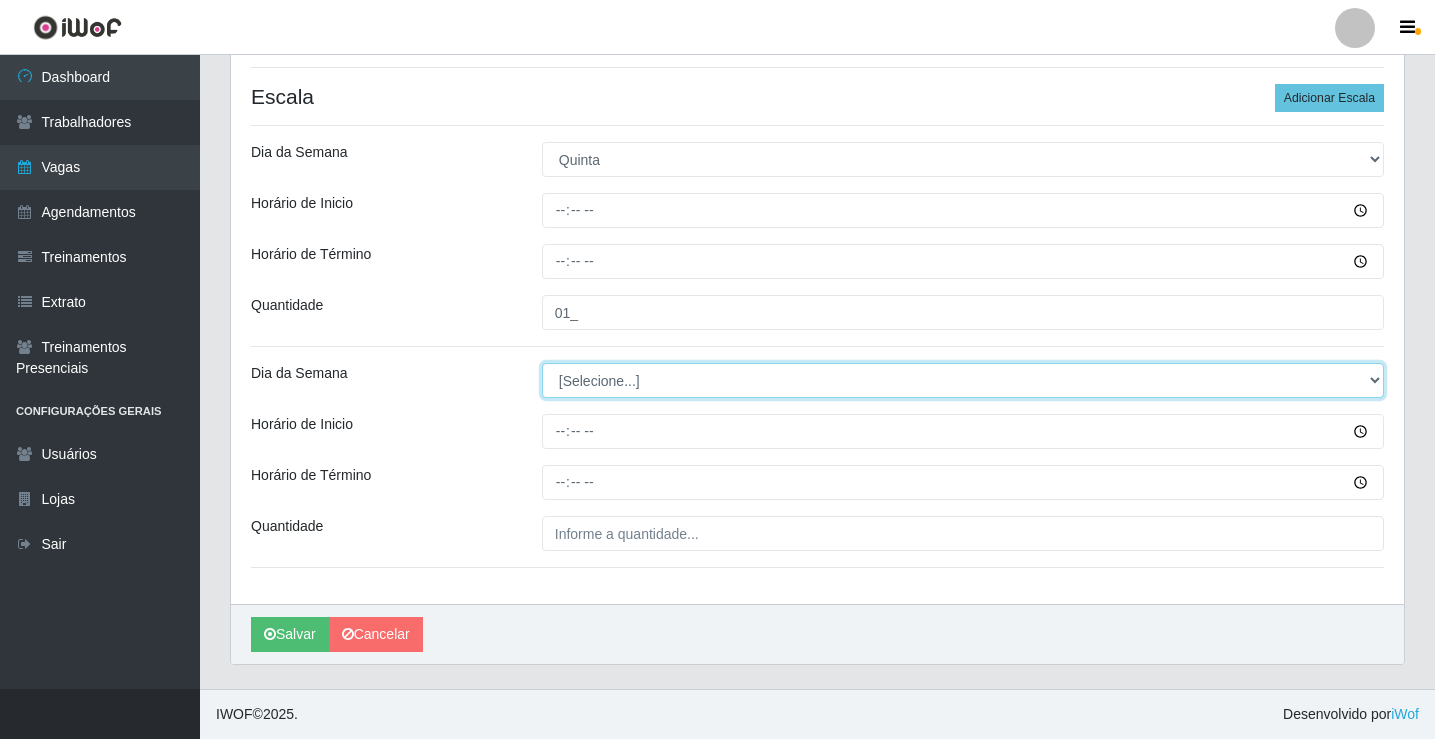 click on "[Selecione...] Segunda Terça Quarta Quinta Sexta Sábado Domingo" at bounding box center [963, 380] 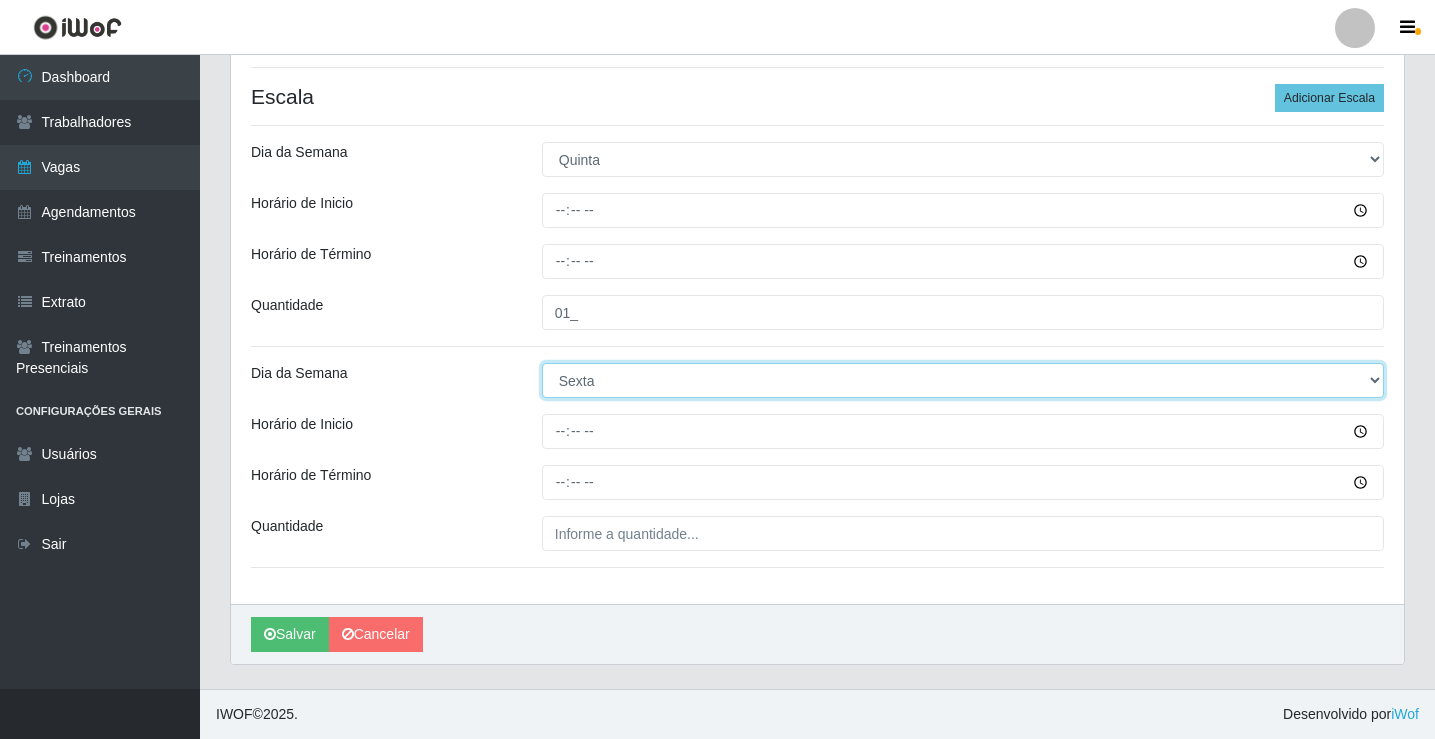 click on "[Selecione...] Segunda Terça Quarta Quinta Sexta Sábado Domingo" at bounding box center (963, 380) 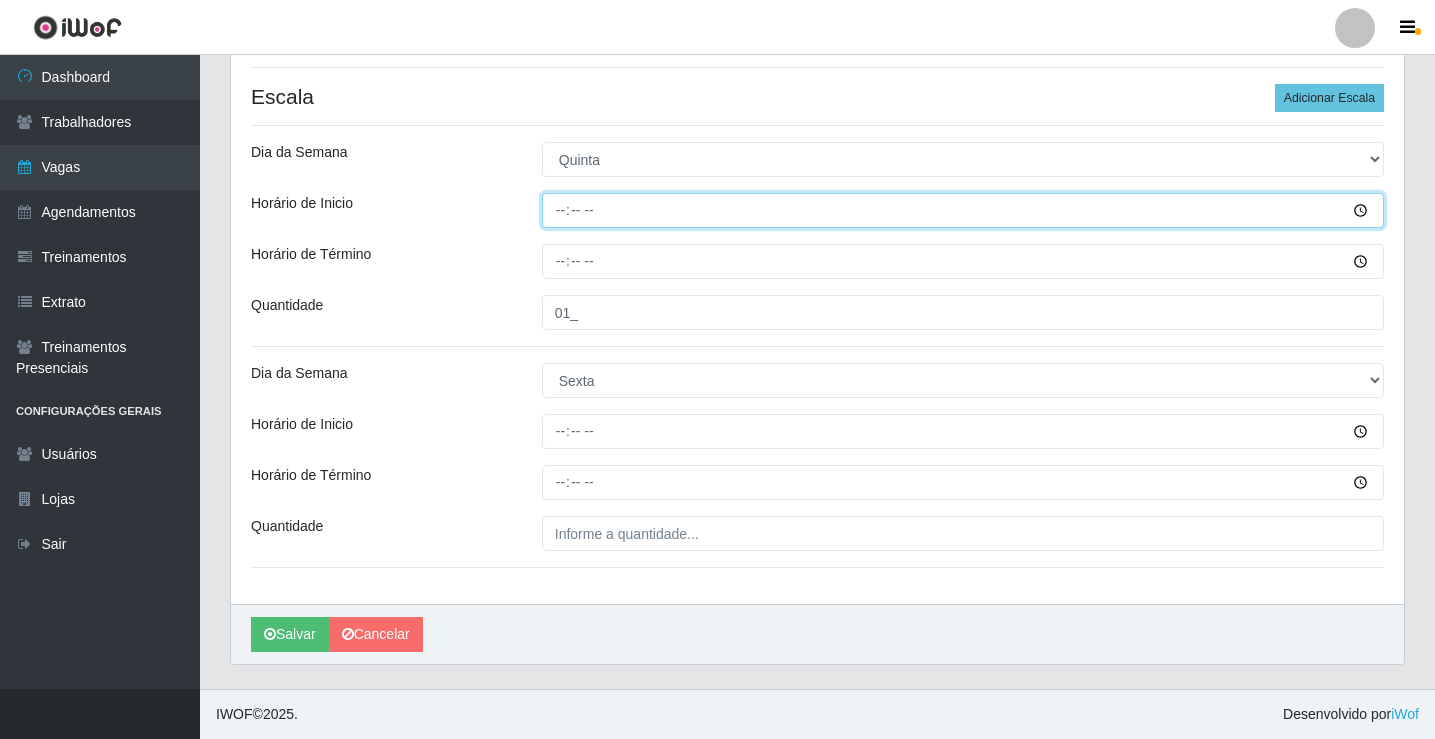 click on "Horário de Inicio" at bounding box center [963, 210] 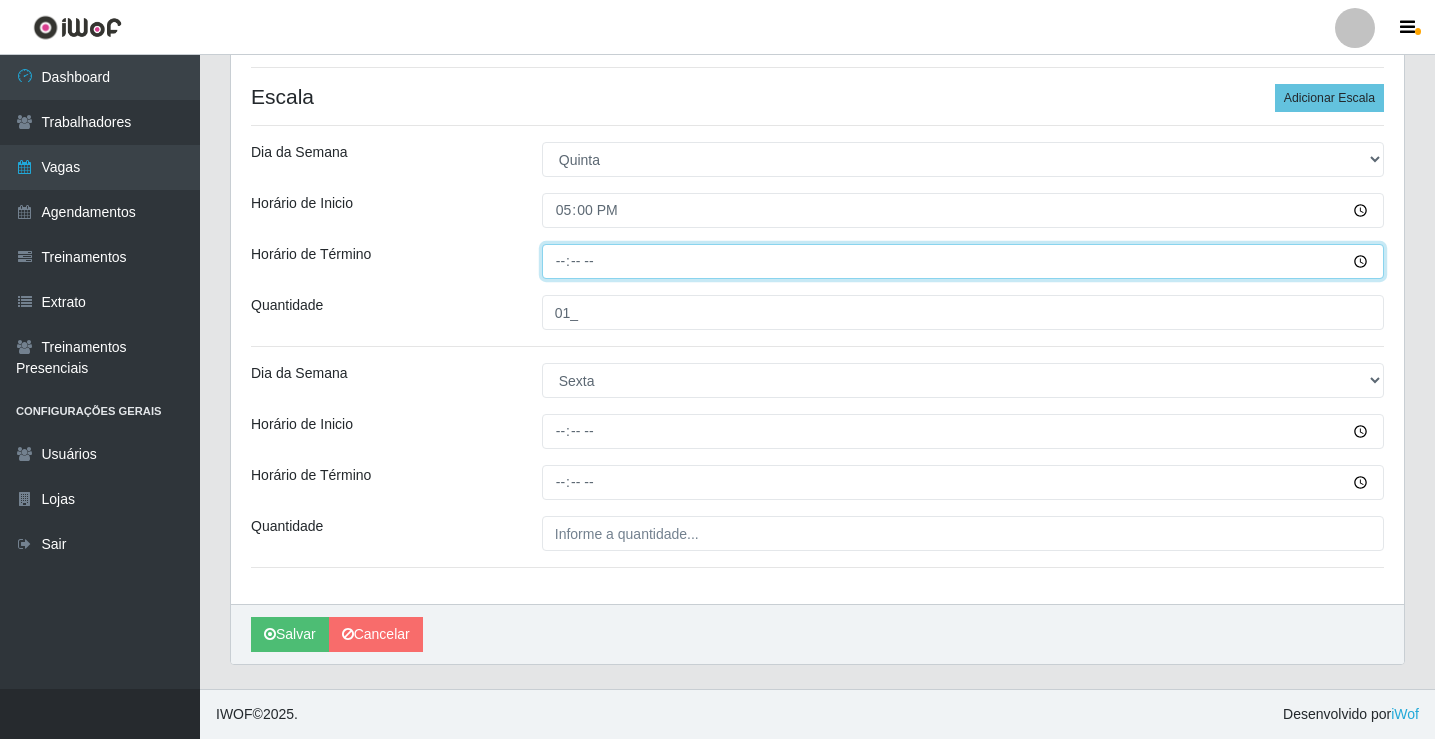 click on "Horário de Término" at bounding box center (963, 261) 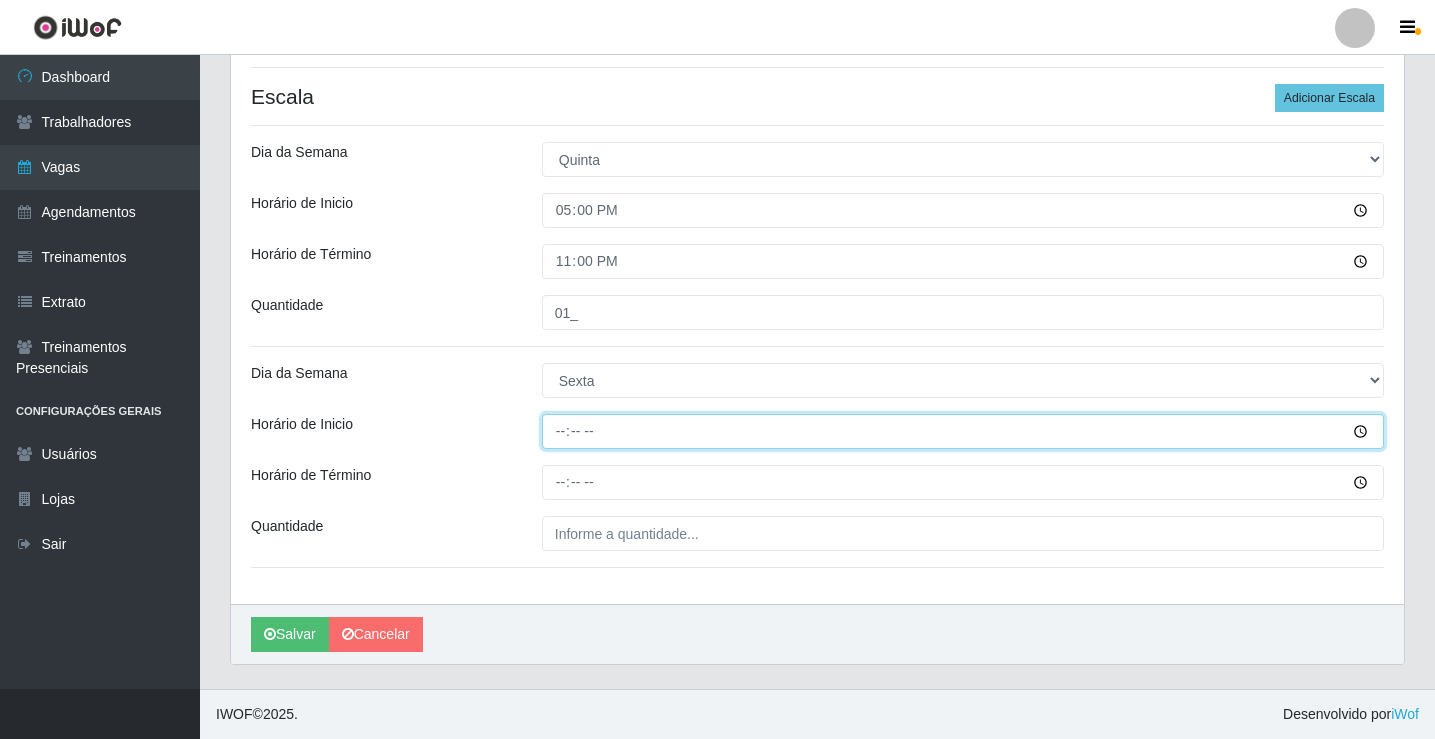 click on "Horário de Inicio" at bounding box center (963, 431) 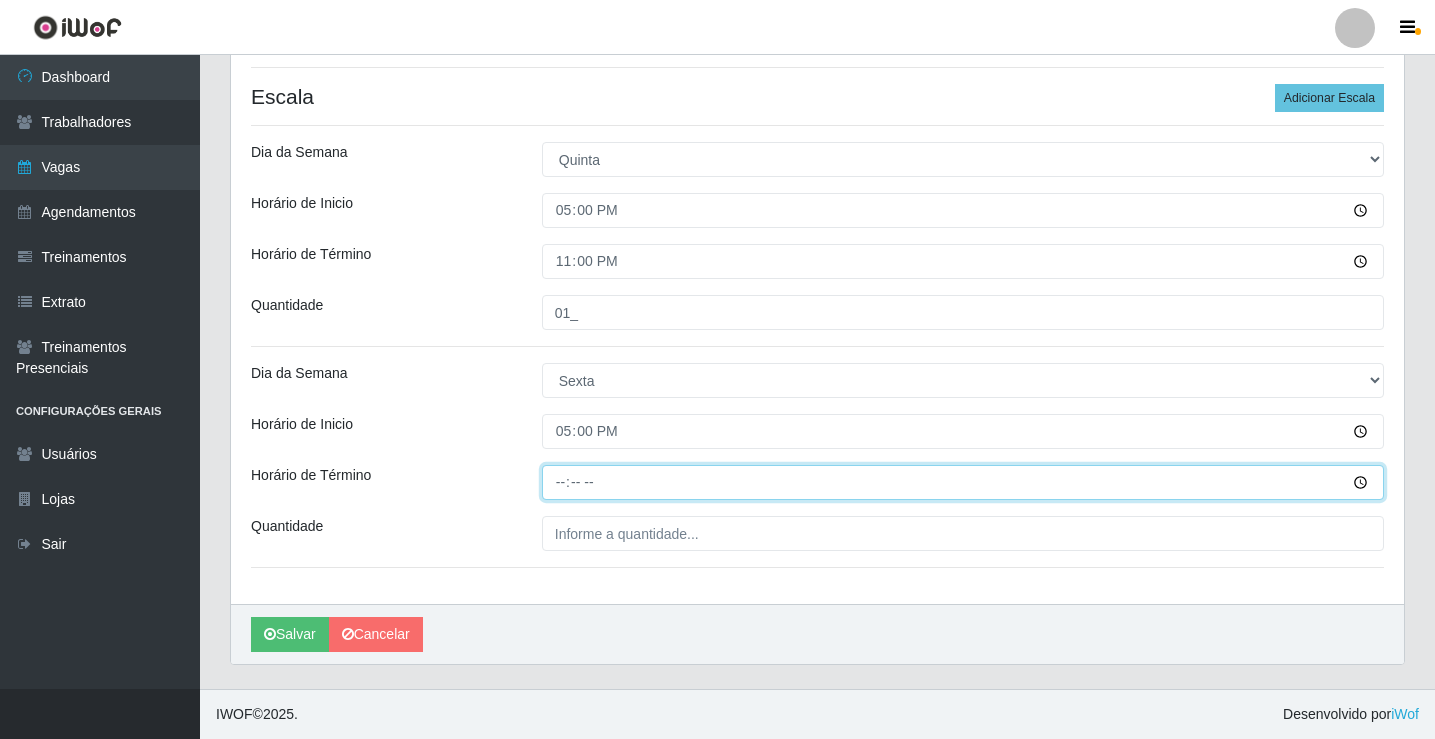 click on "Horário de Término" at bounding box center [963, 482] 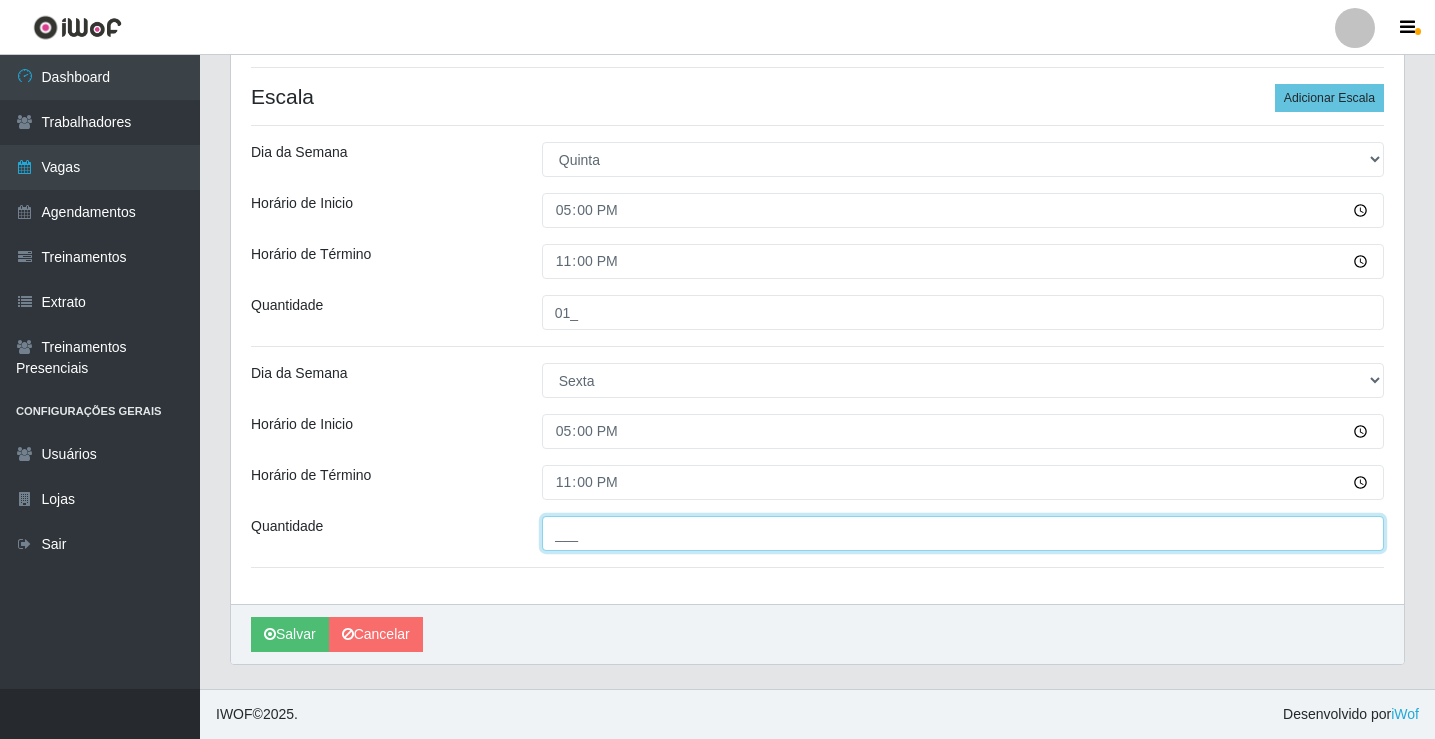 click on "___" at bounding box center (963, 533) 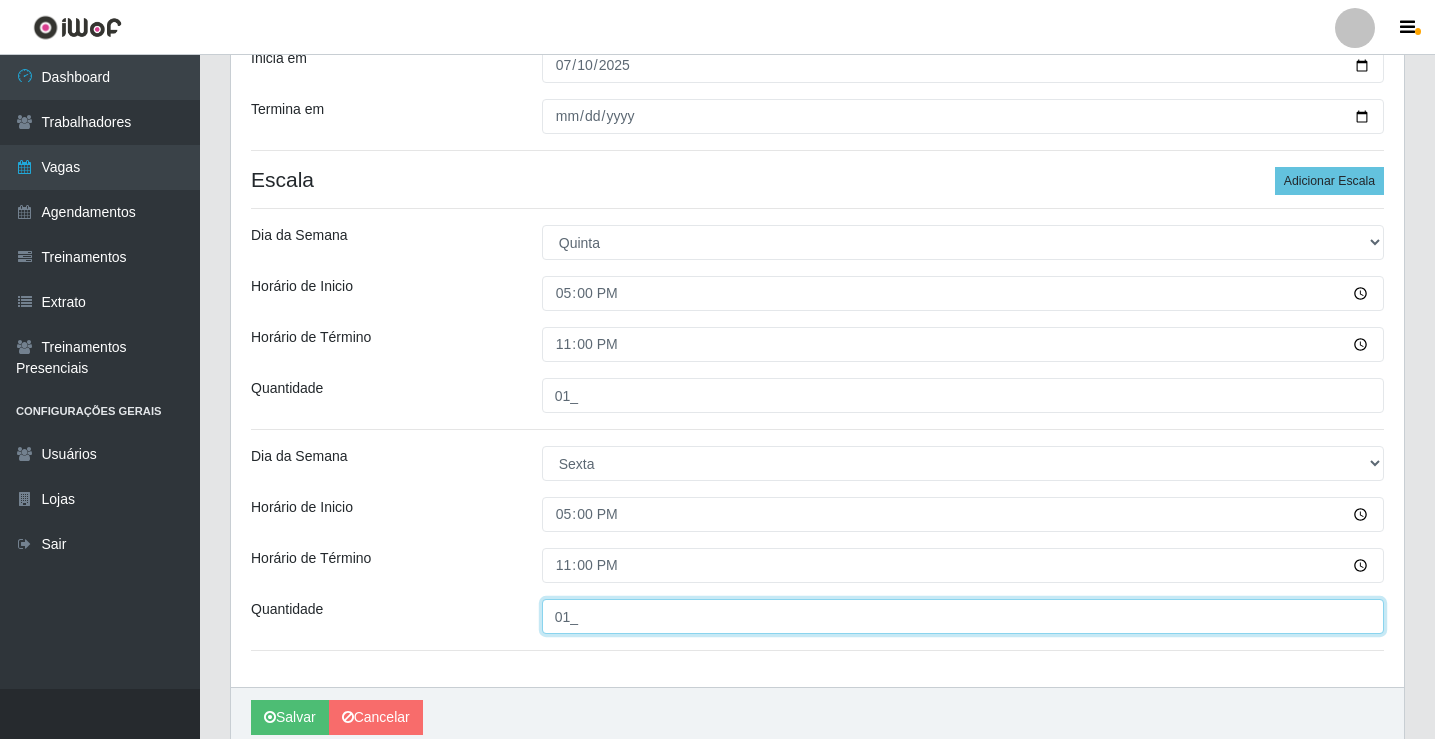scroll, scrollTop: 383, scrollLeft: 0, axis: vertical 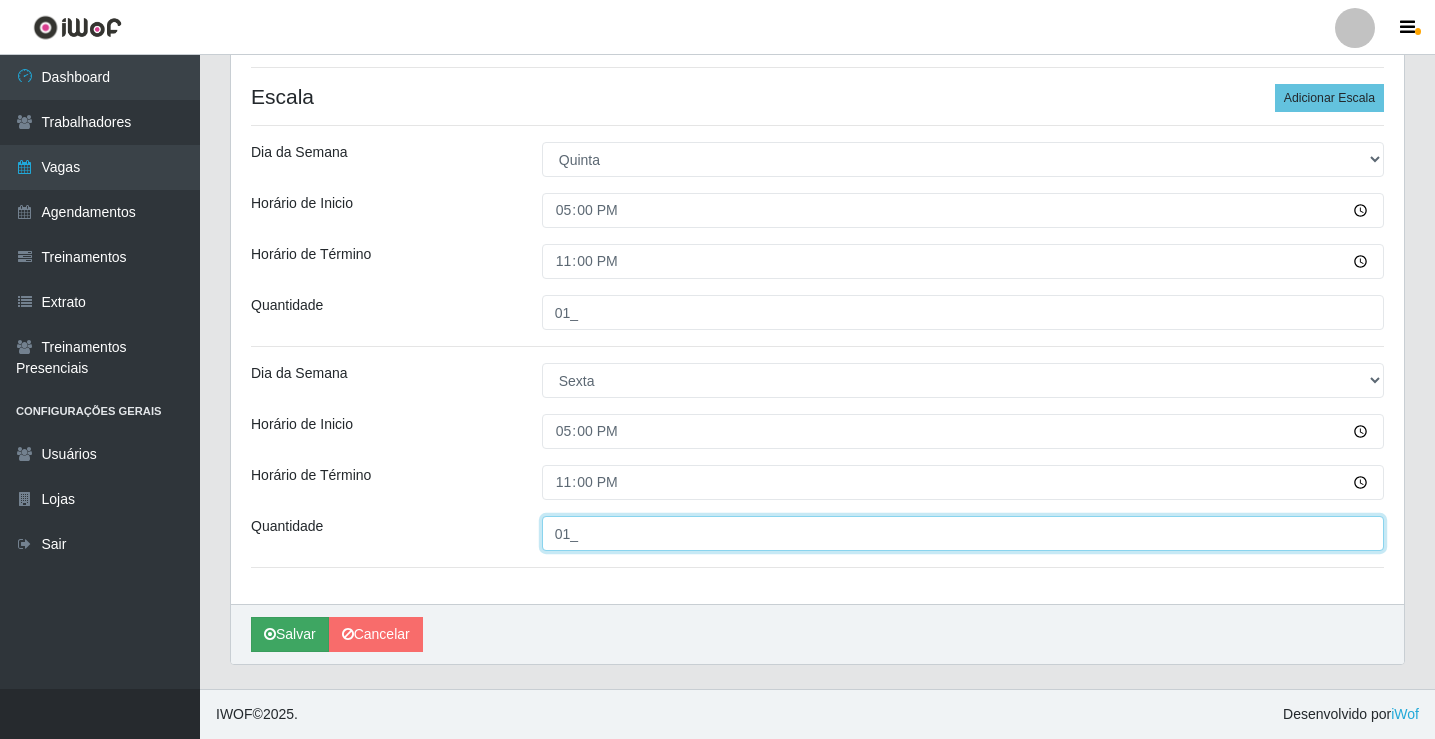 type on "01_" 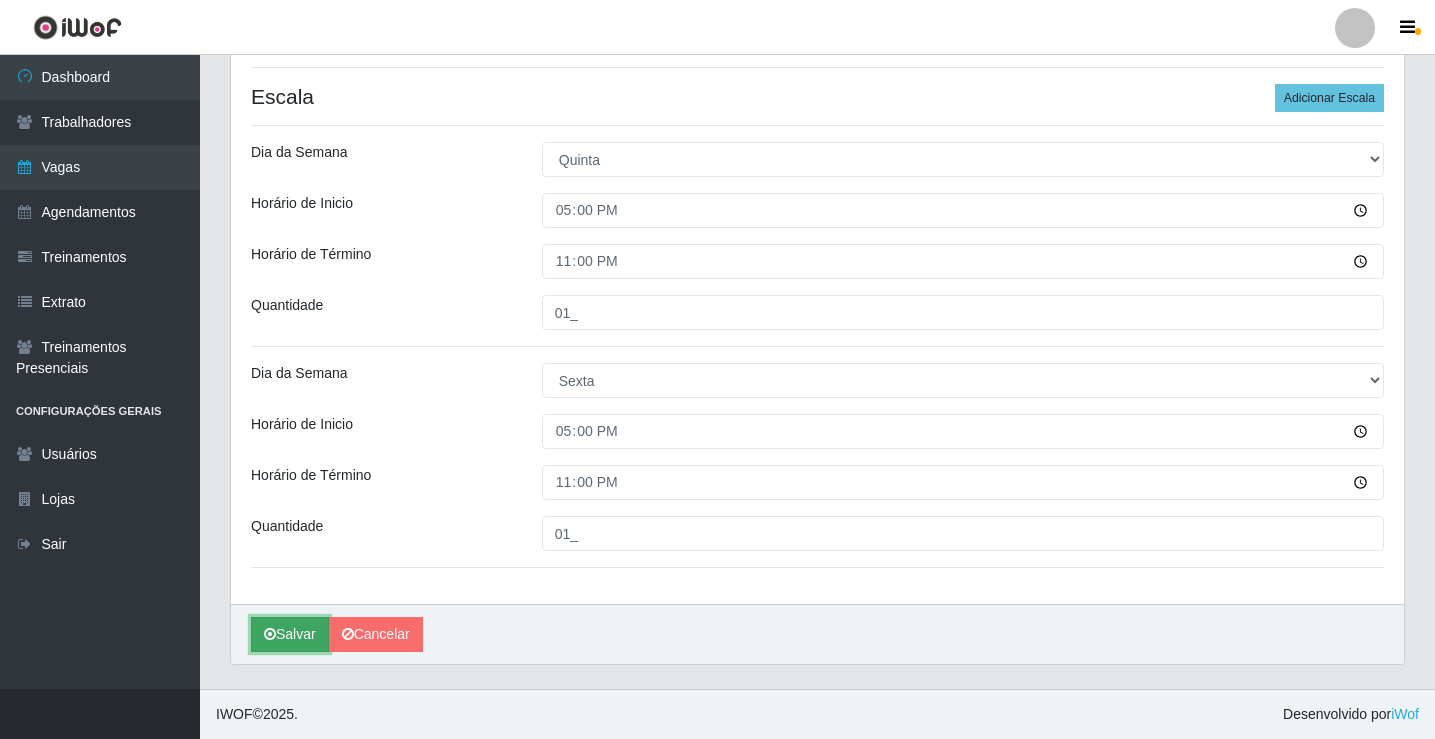 click at bounding box center (270, 634) 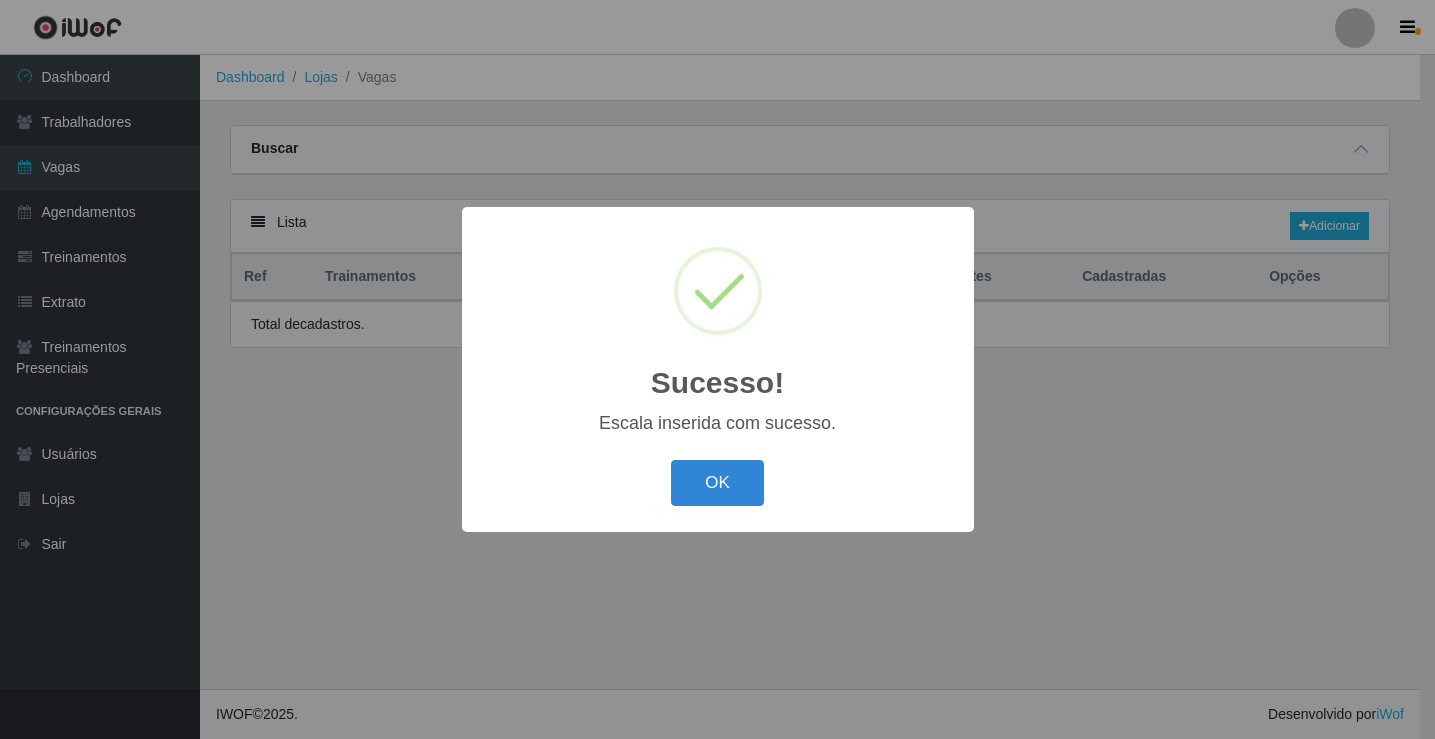 scroll, scrollTop: 0, scrollLeft: 0, axis: both 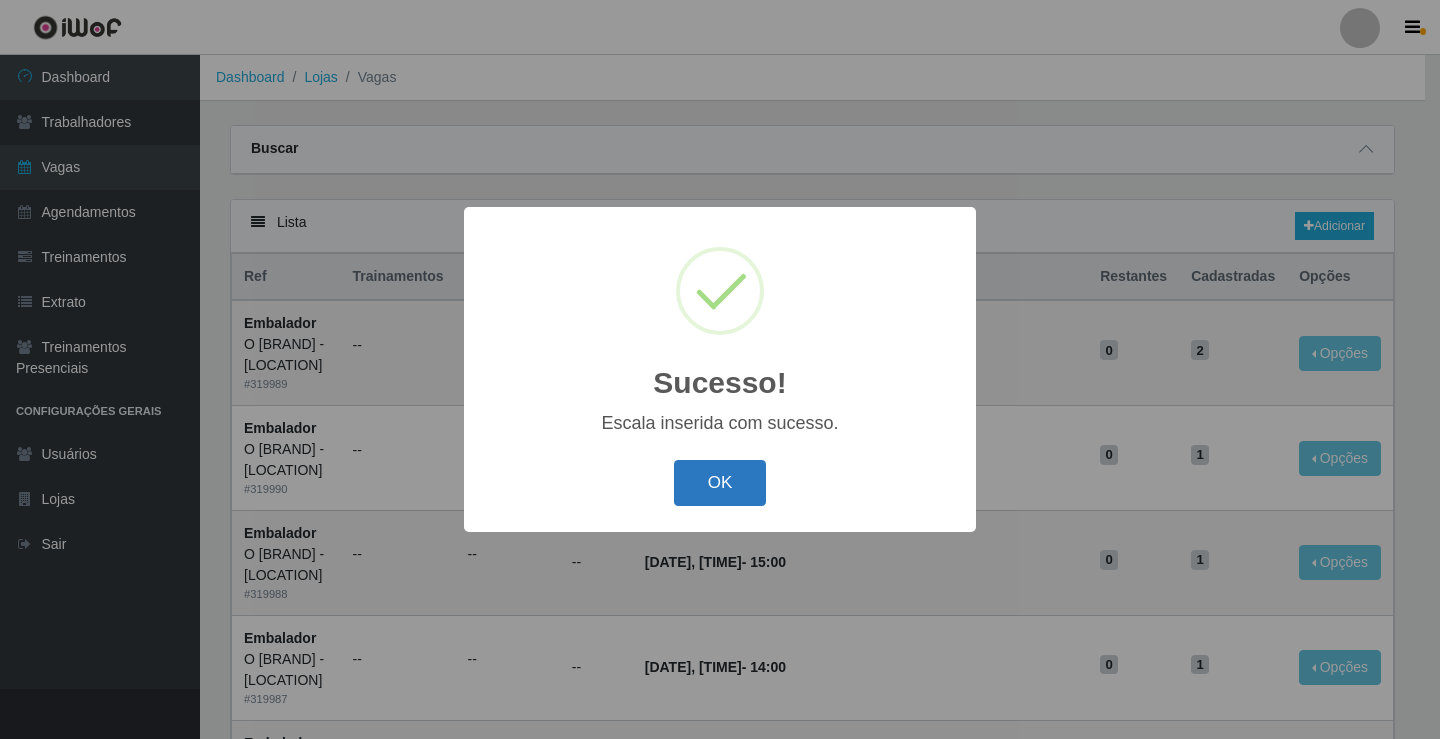 click on "OK" at bounding box center (720, 483) 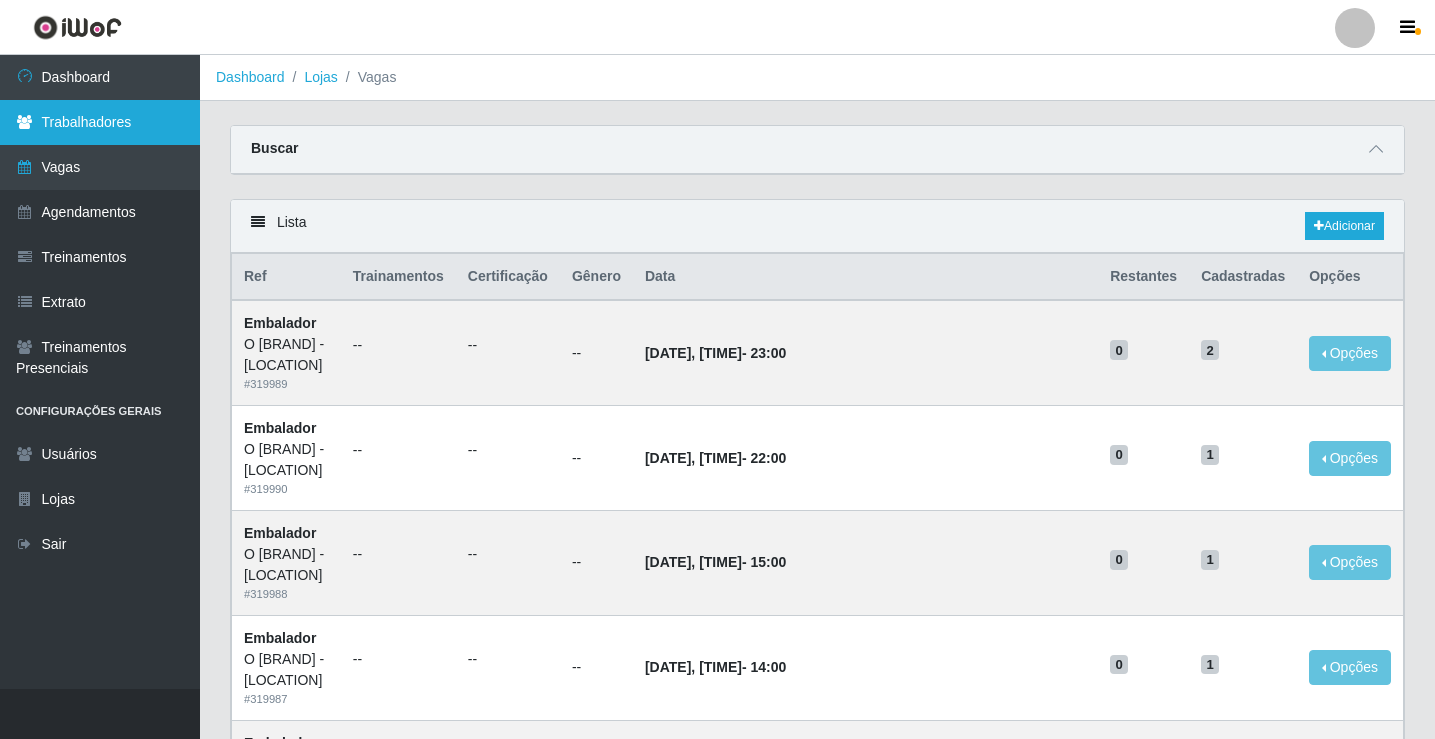 click on "Trabalhadores" at bounding box center (100, 122) 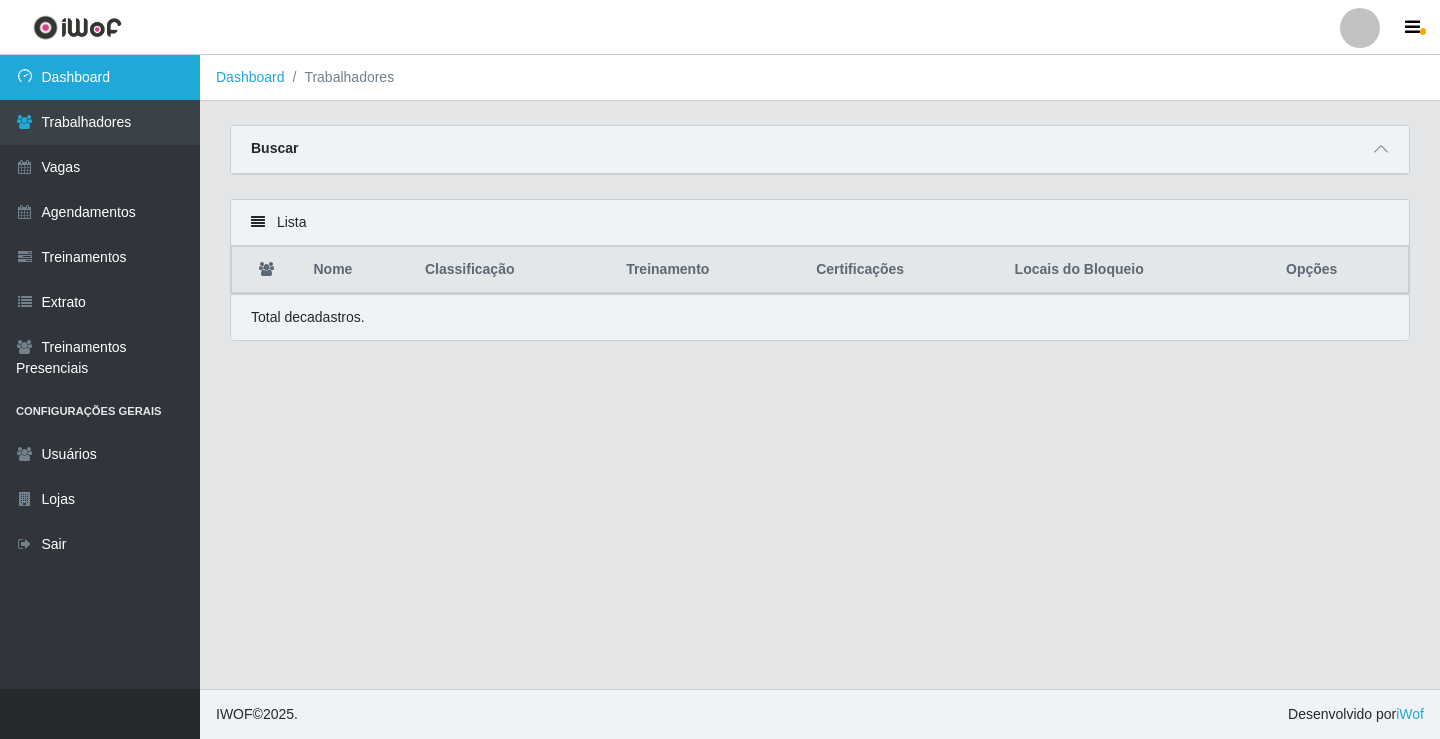 click on "Dashboard" at bounding box center [100, 77] 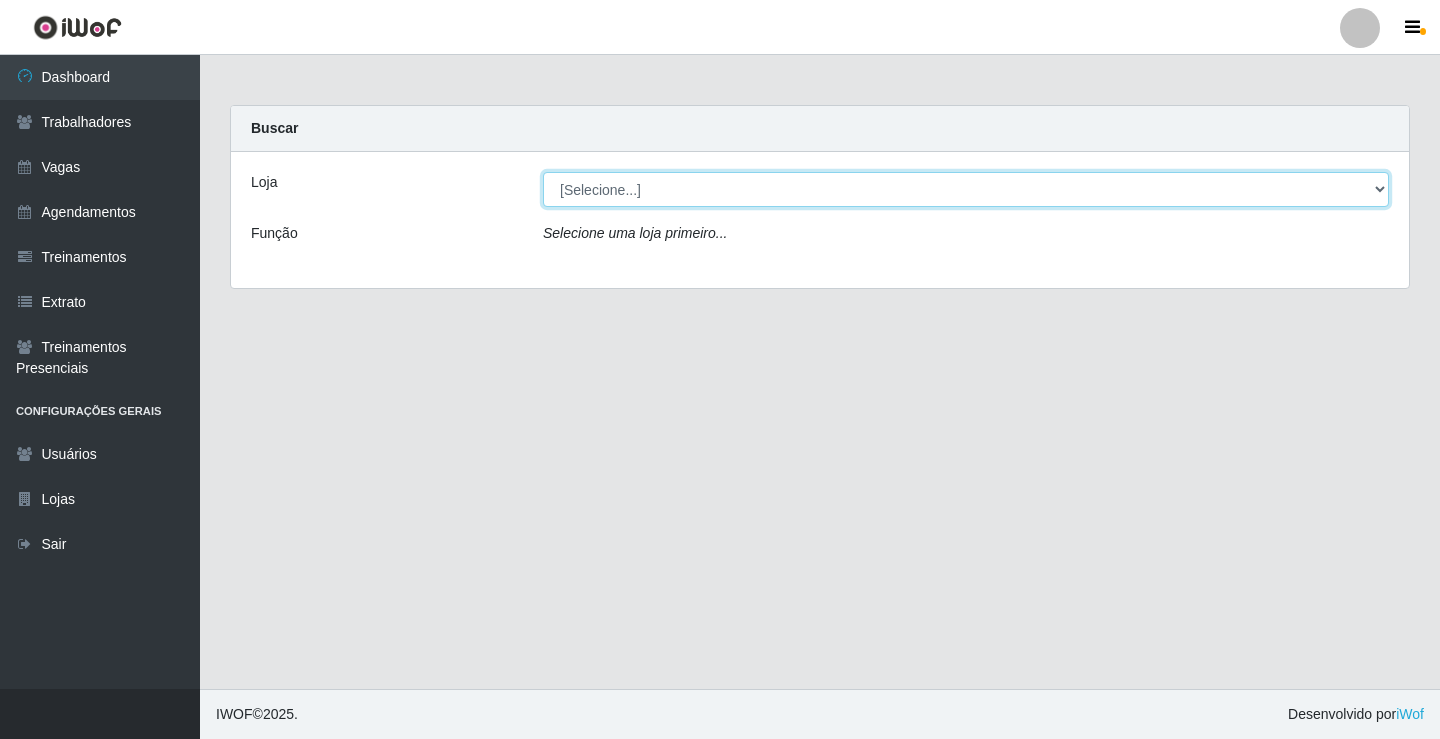 click on "[Selecione...] Minimercado [BRAND] O [BRAND] - [LOCATION]" at bounding box center [966, 189] 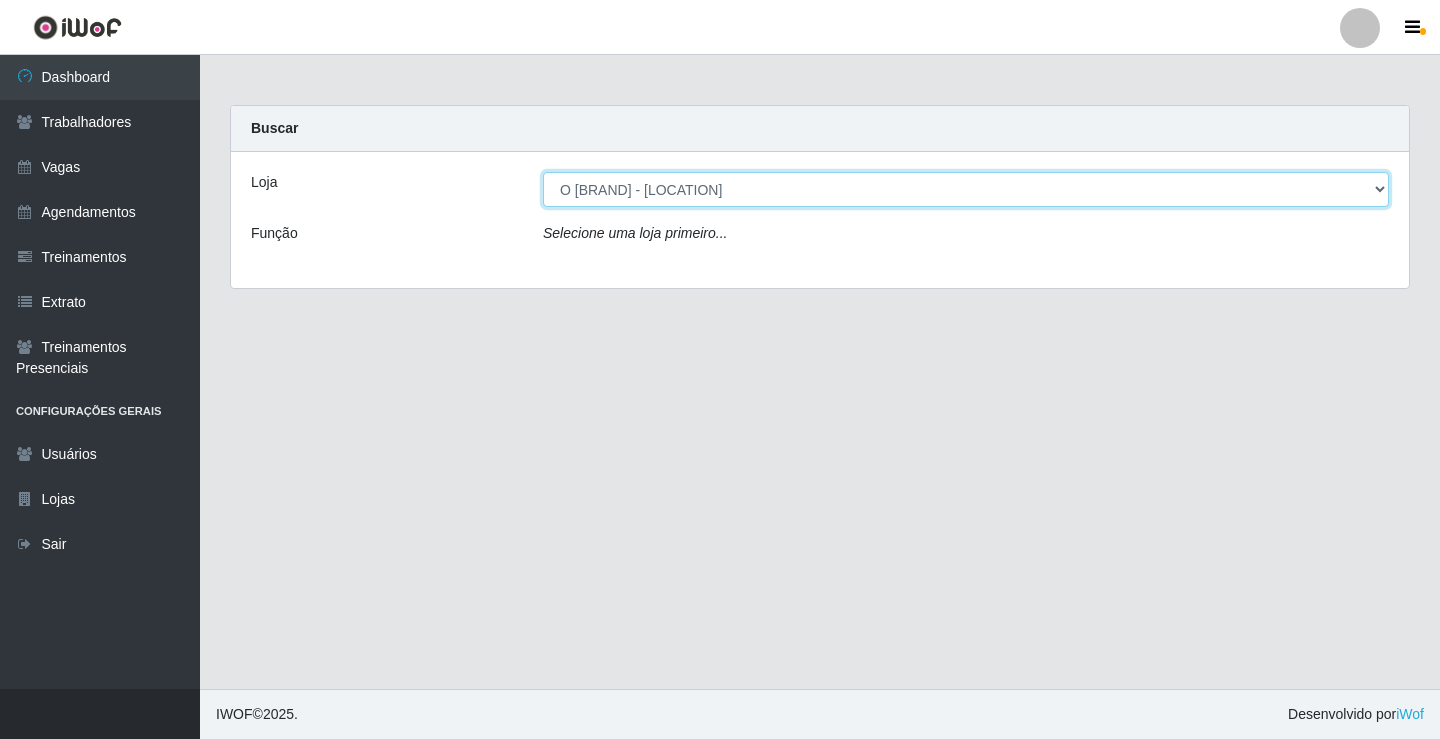 click on "[Selecione...] Minimercado [BRAND] O [BRAND] - [LOCATION]" at bounding box center (966, 189) 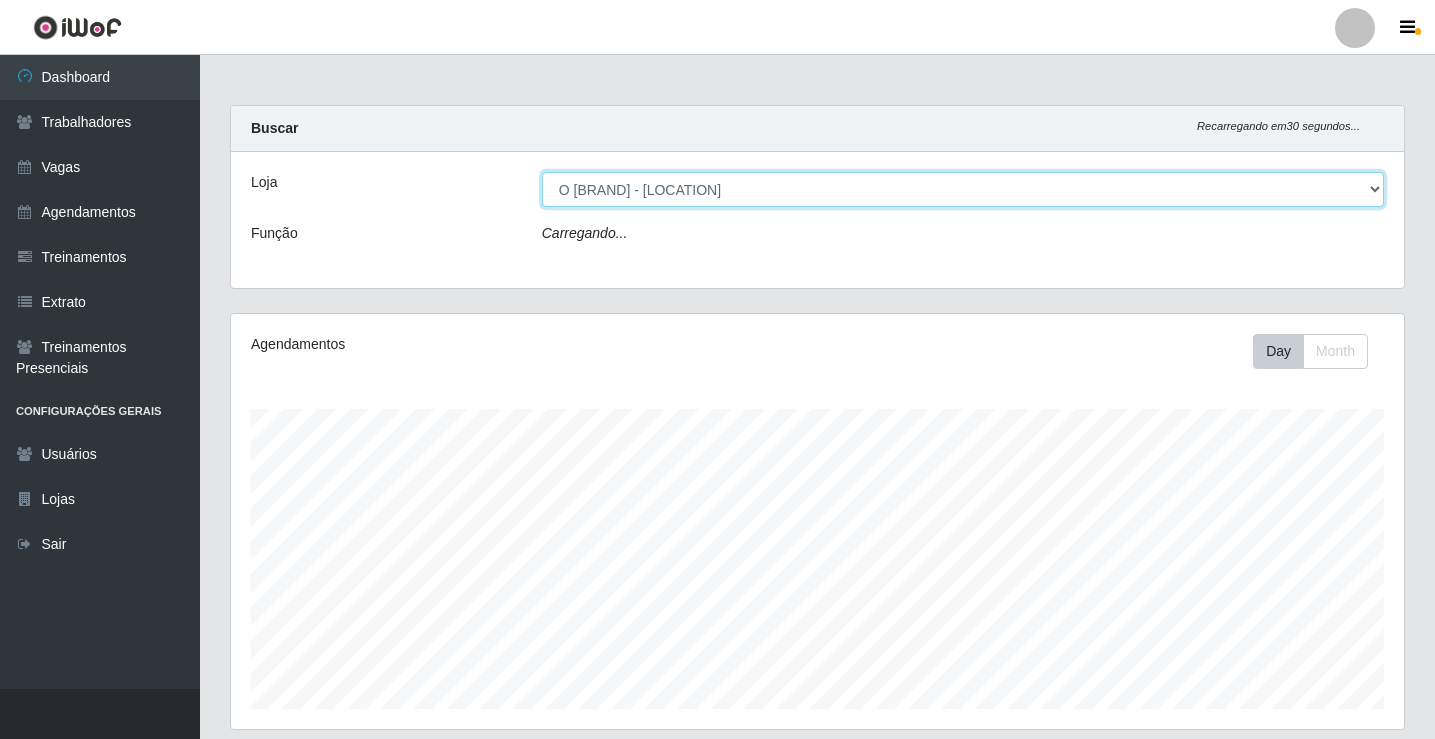scroll, scrollTop: 999585, scrollLeft: 998827, axis: both 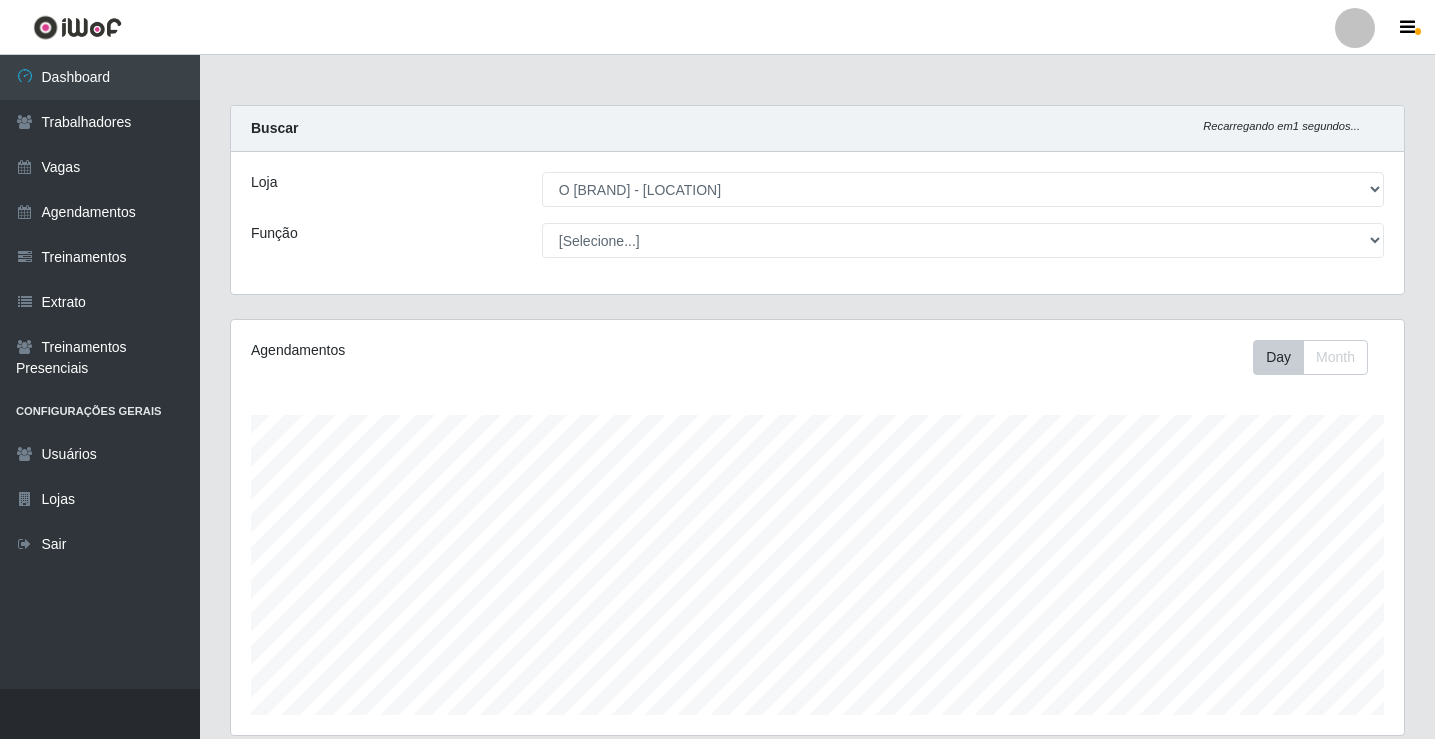 click on "Loja [Selecione...] Minimercado [BRAND] O [BRAND] - [LOCATION] Função [Selecione...] Auxiliar de Estacionamento Auxiliar de Estacionamento + Auxiliar de Estacionamento ++ Balconista Balconista + Balconista ++ Embalador Embalador + Embalador ++ Operador de Caixa Operador de Caixa + Operador de Caixa ++ Repositor Repositor + Repositor ++" at bounding box center [817, 223] 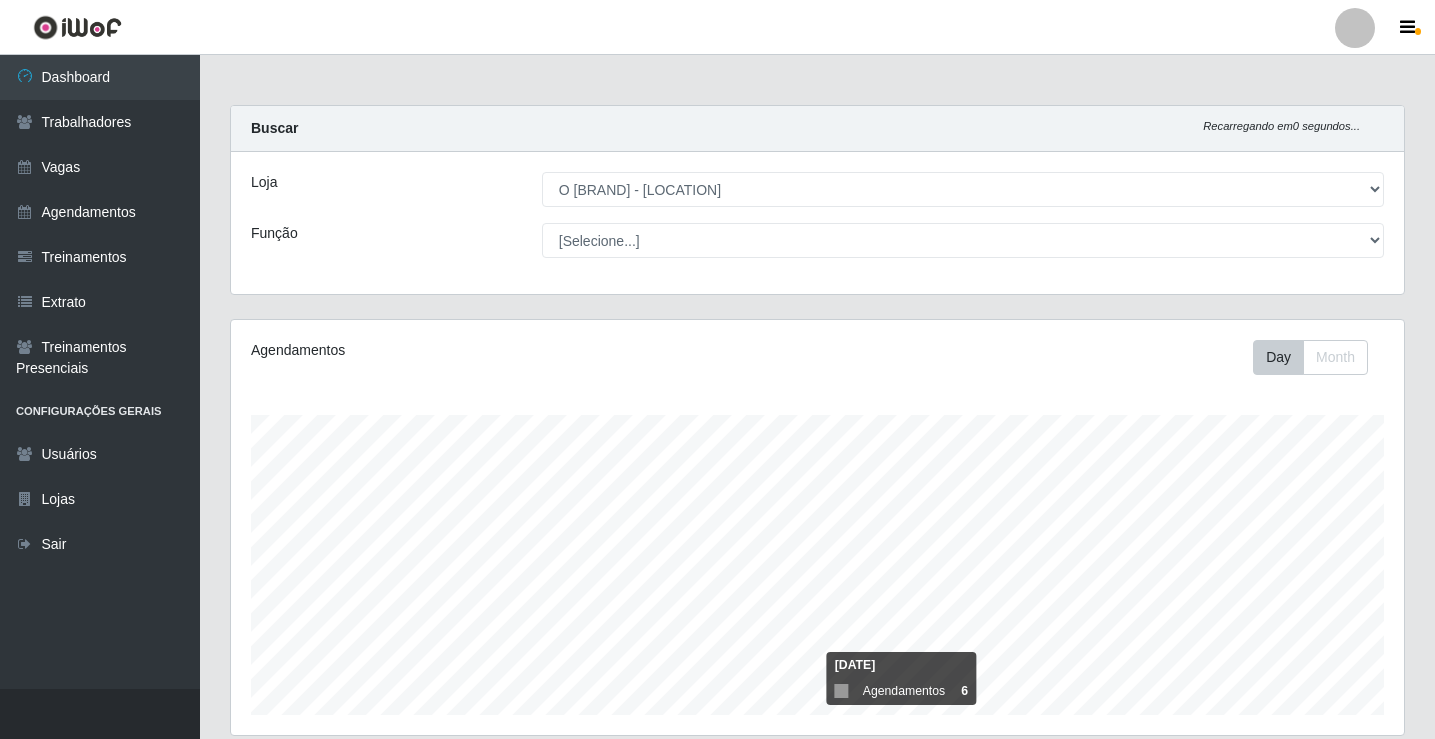 scroll, scrollTop: 411, scrollLeft: 0, axis: vertical 